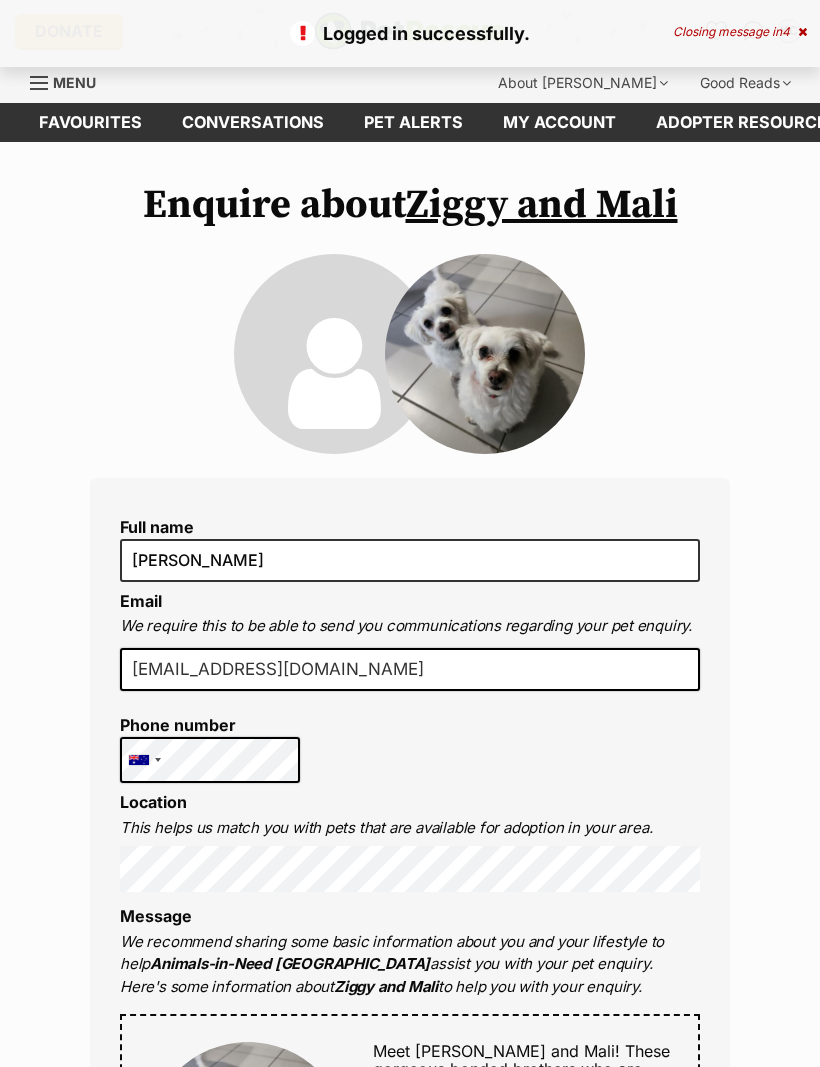 scroll, scrollTop: 0, scrollLeft: 0, axis: both 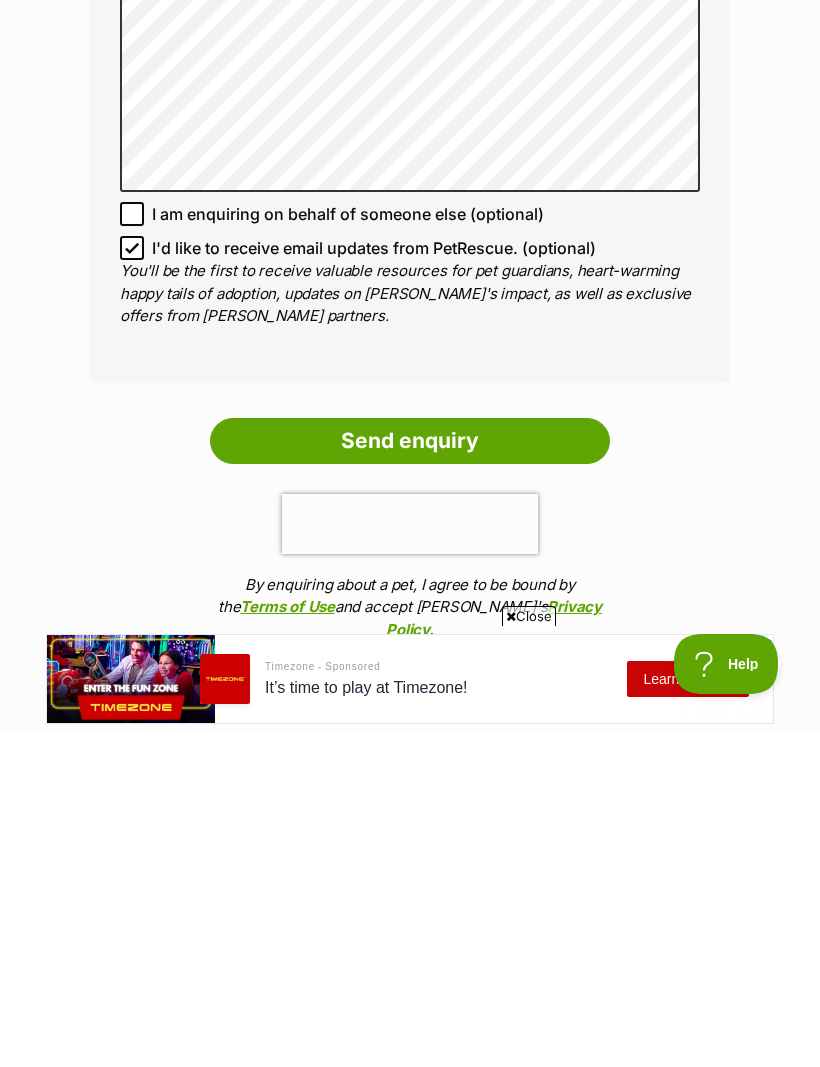 click on "Send enquiry" at bounding box center [410, 774] 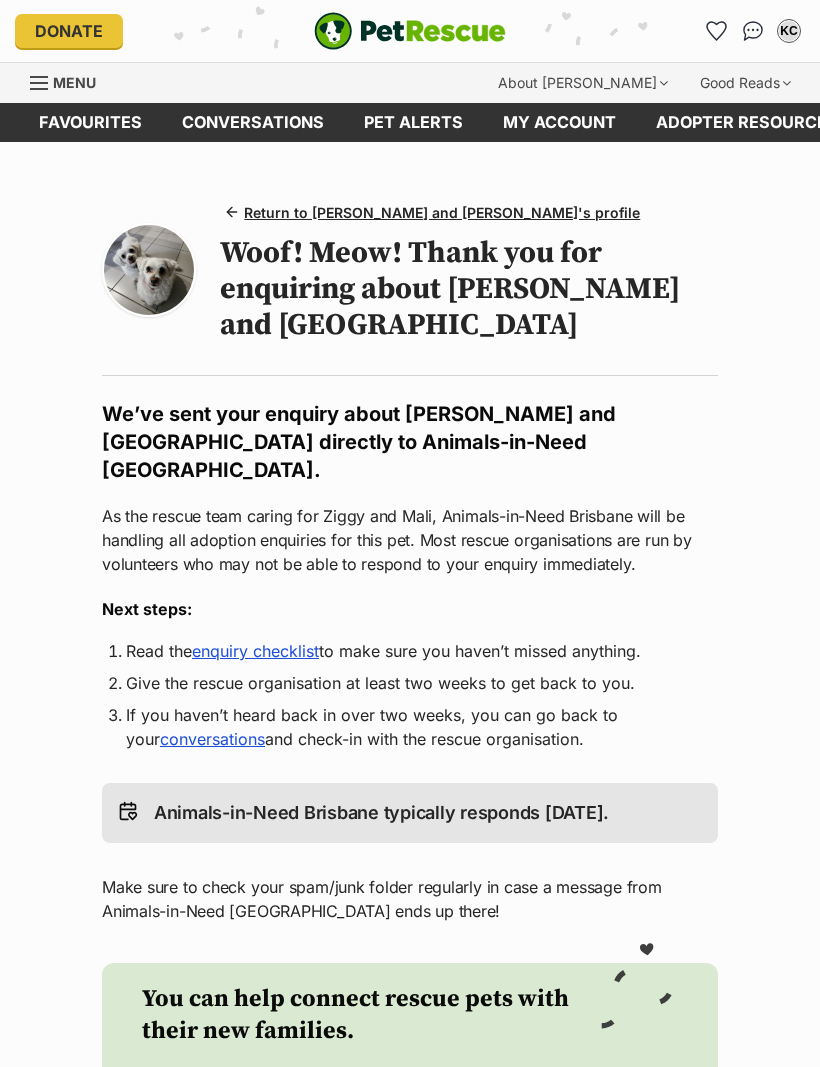 scroll, scrollTop: 0, scrollLeft: 0, axis: both 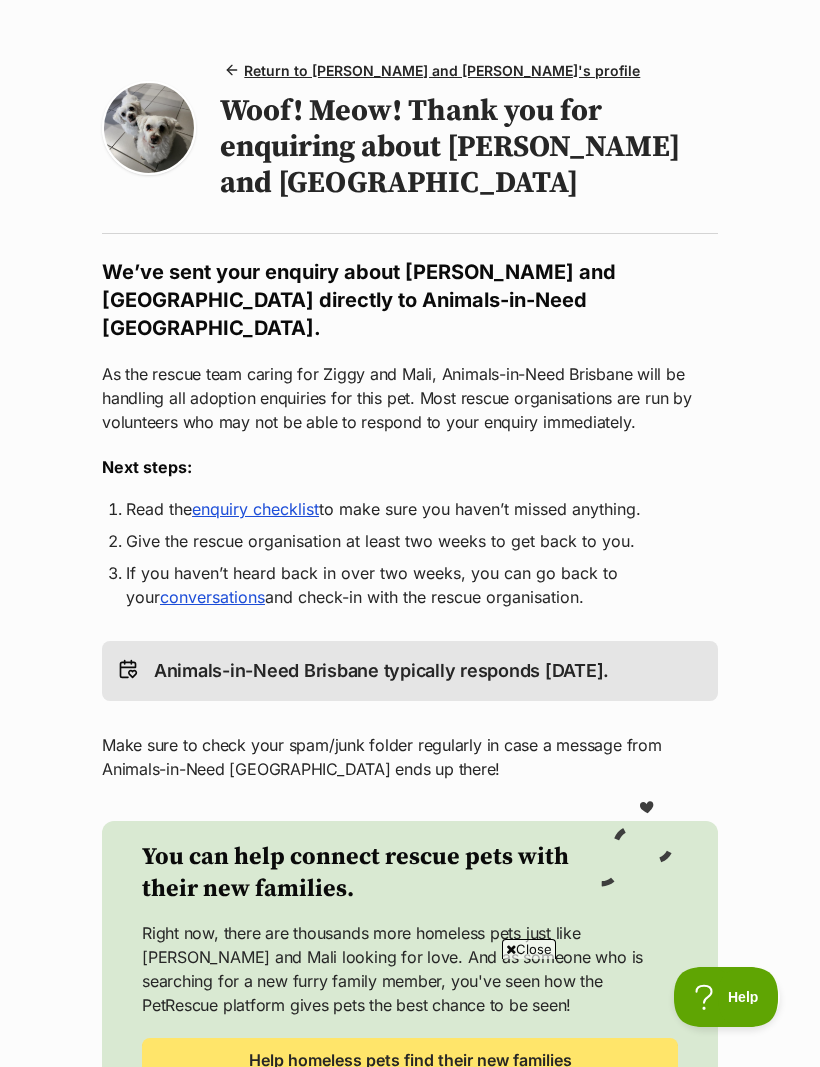 click on "enquiry checklist" at bounding box center [255, 509] 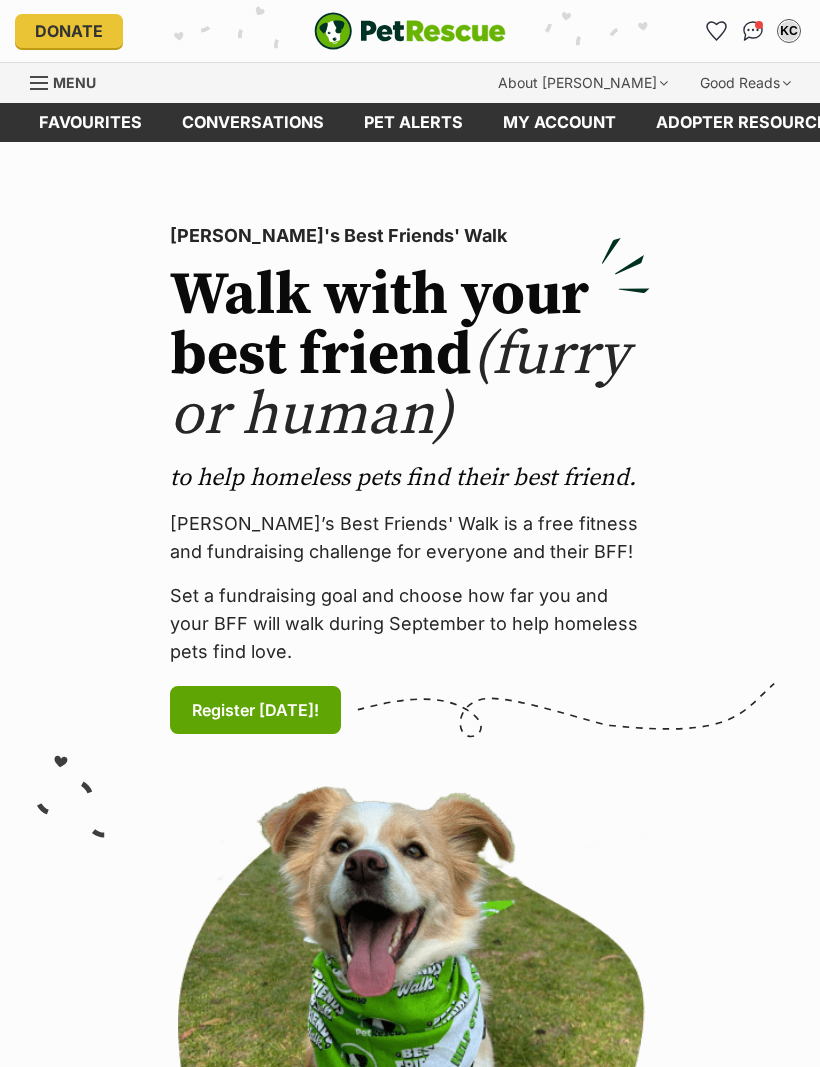 scroll, scrollTop: 0, scrollLeft: 0, axis: both 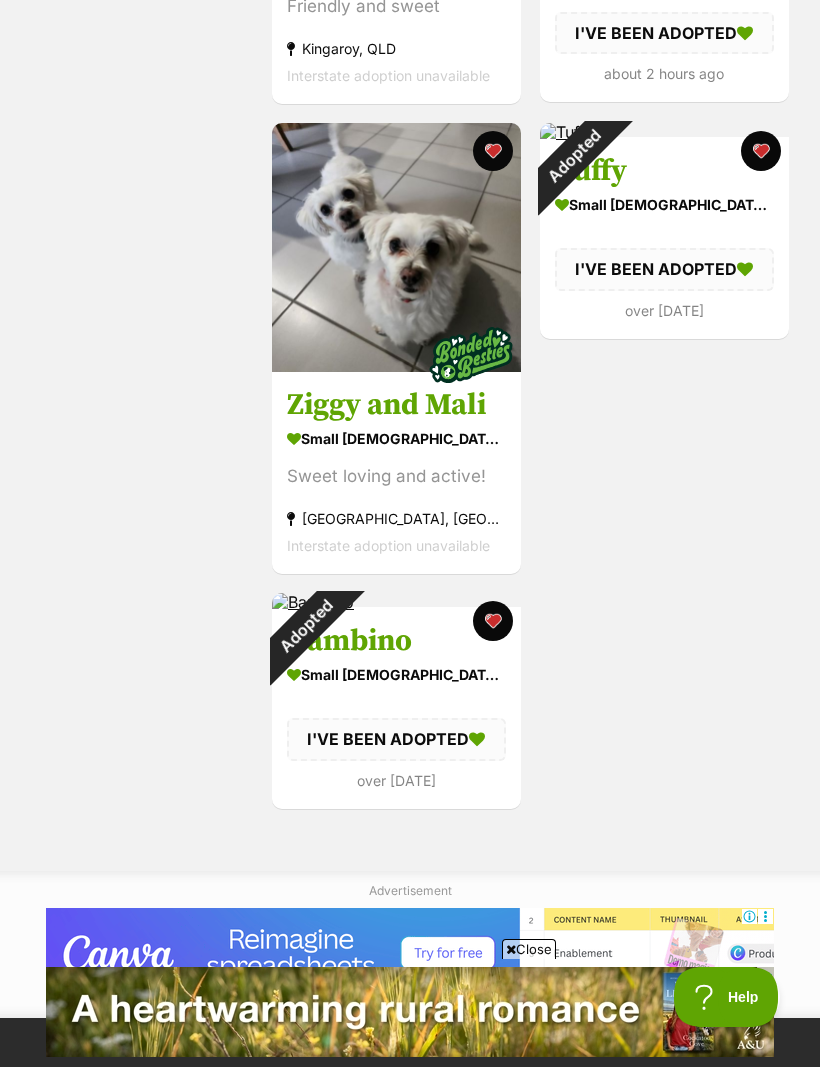 click on "Ziggy and Mali" at bounding box center (396, 405) 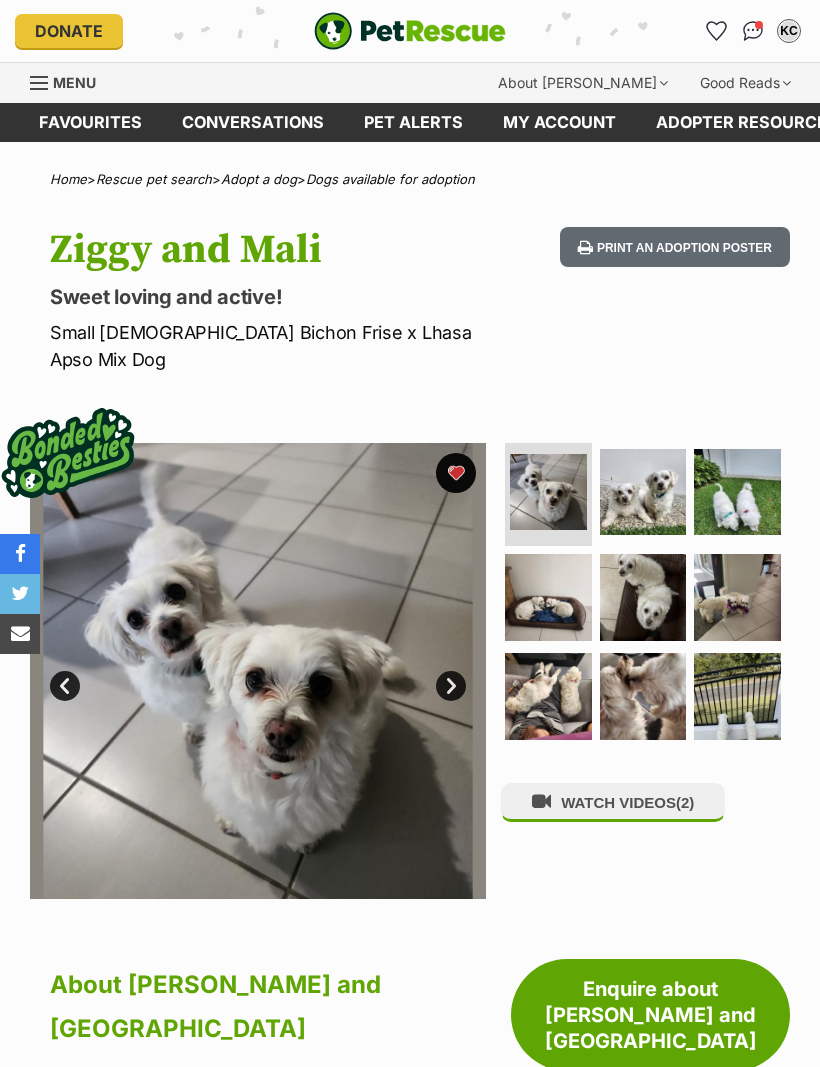scroll, scrollTop: 0, scrollLeft: 0, axis: both 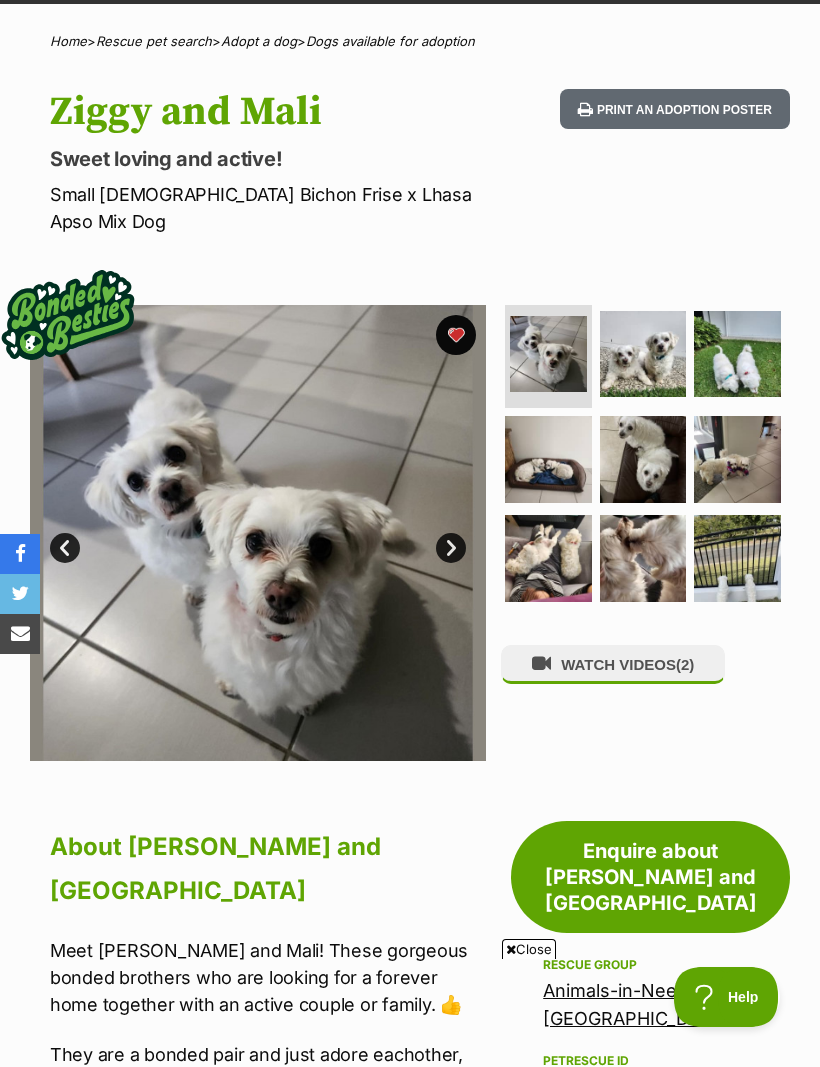 click on "Next" at bounding box center [451, 548] 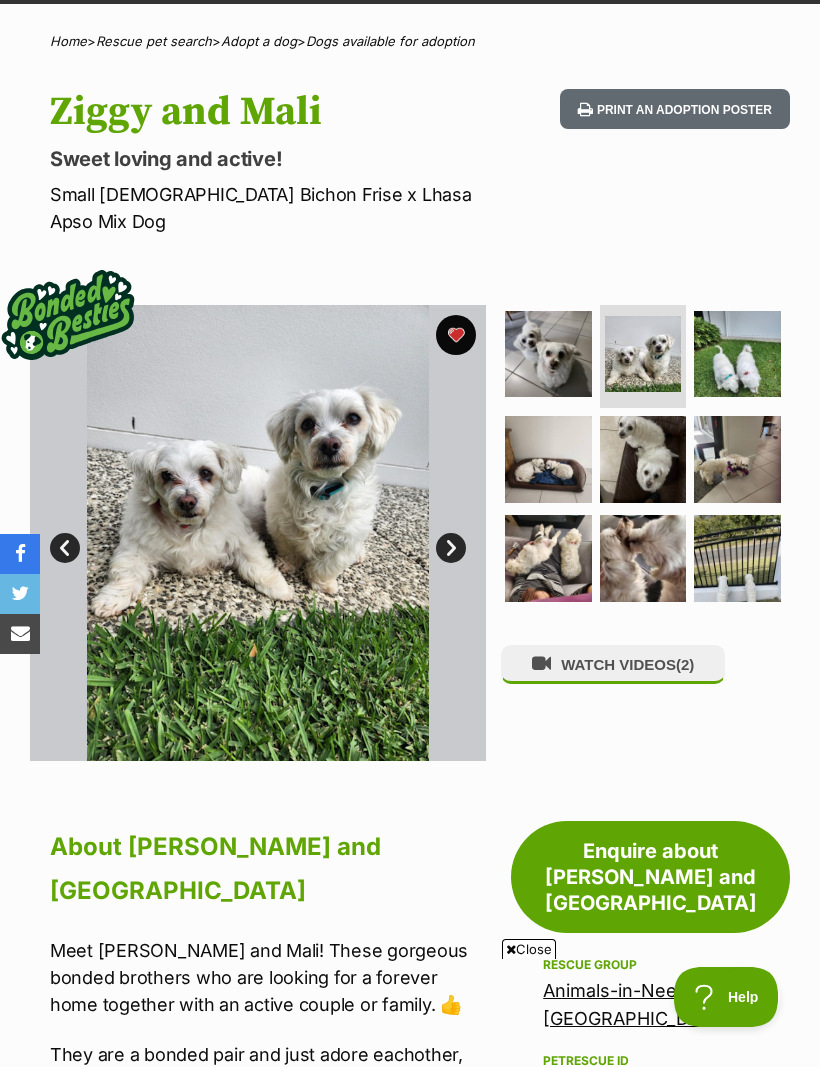 click on "Next" at bounding box center (451, 548) 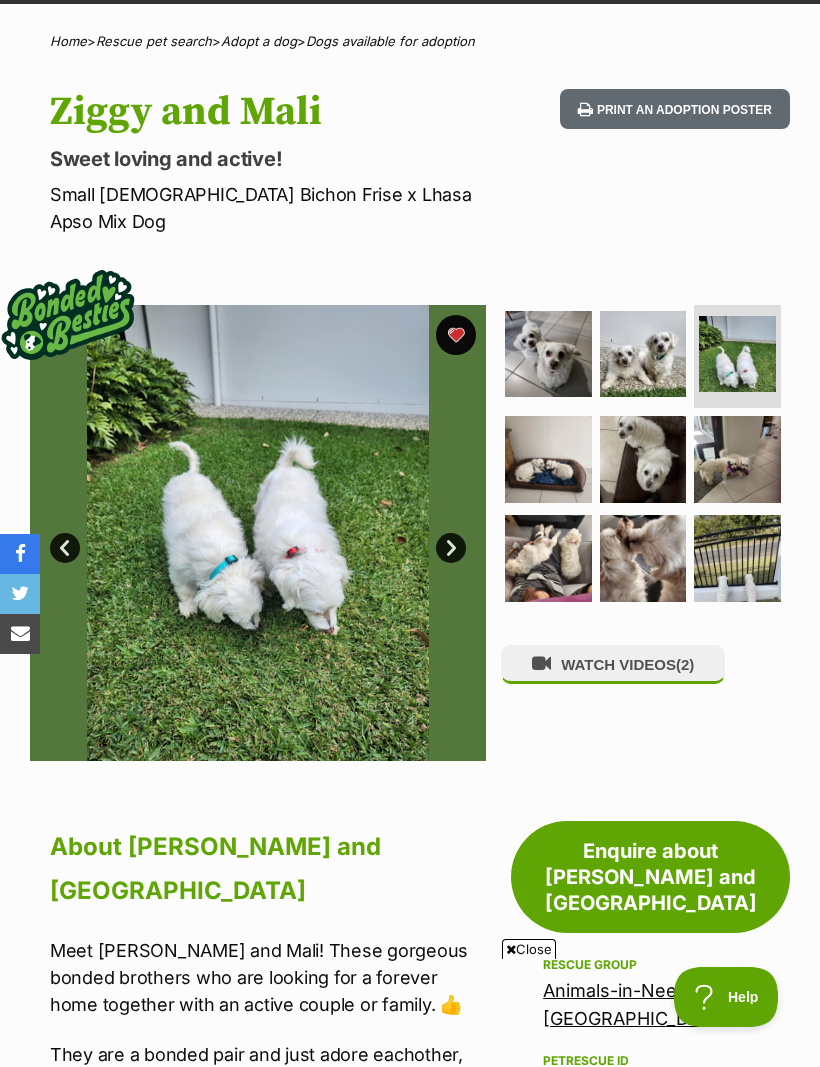 scroll, scrollTop: 0, scrollLeft: 0, axis: both 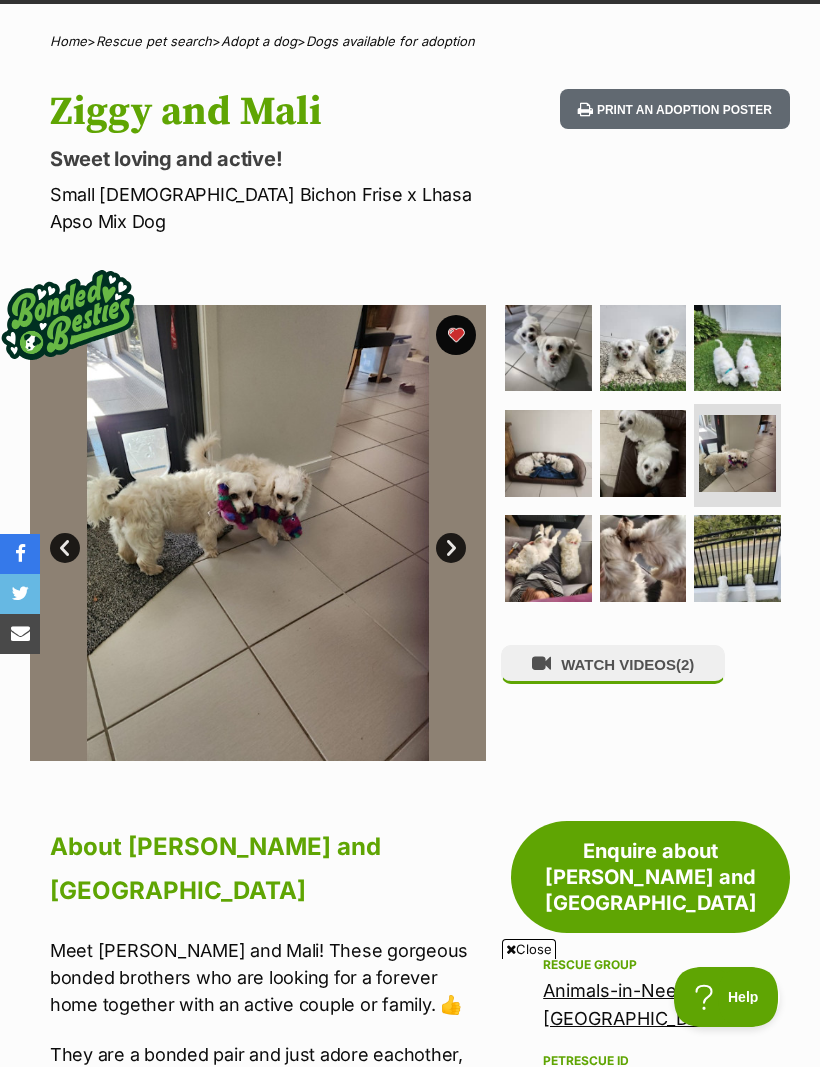click at bounding box center [548, 558] 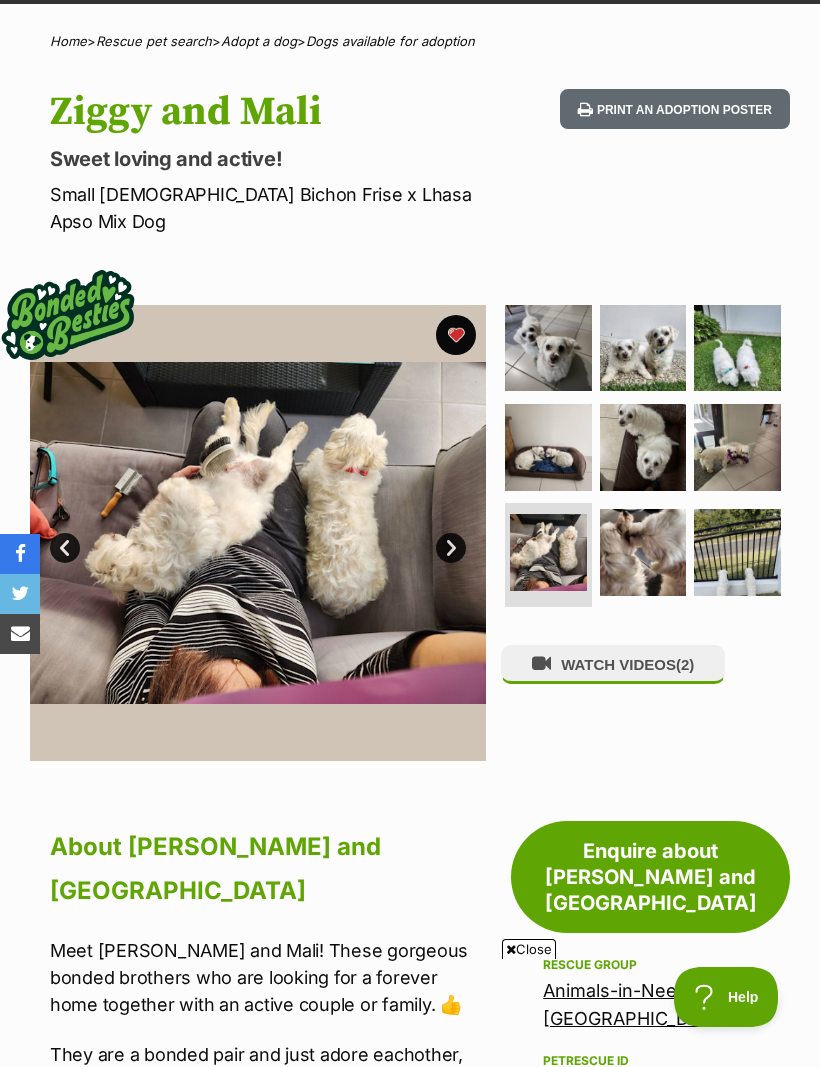 click at bounding box center (643, 552) 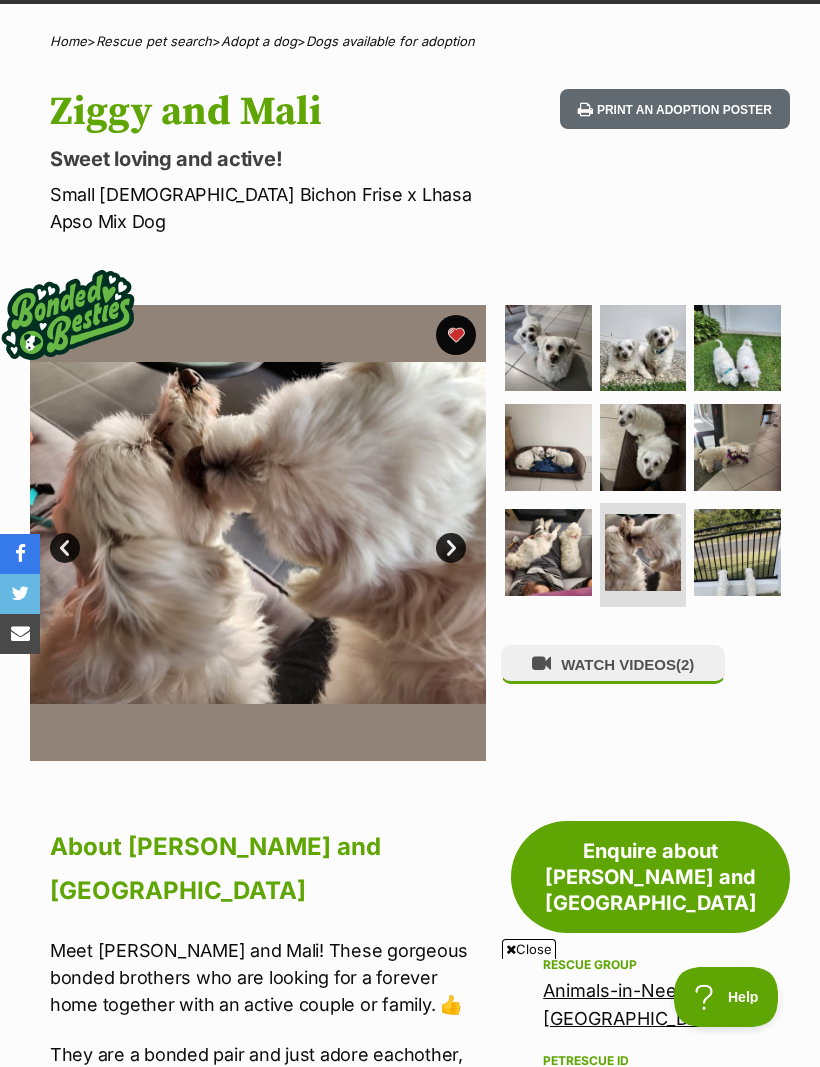 click at bounding box center (737, 552) 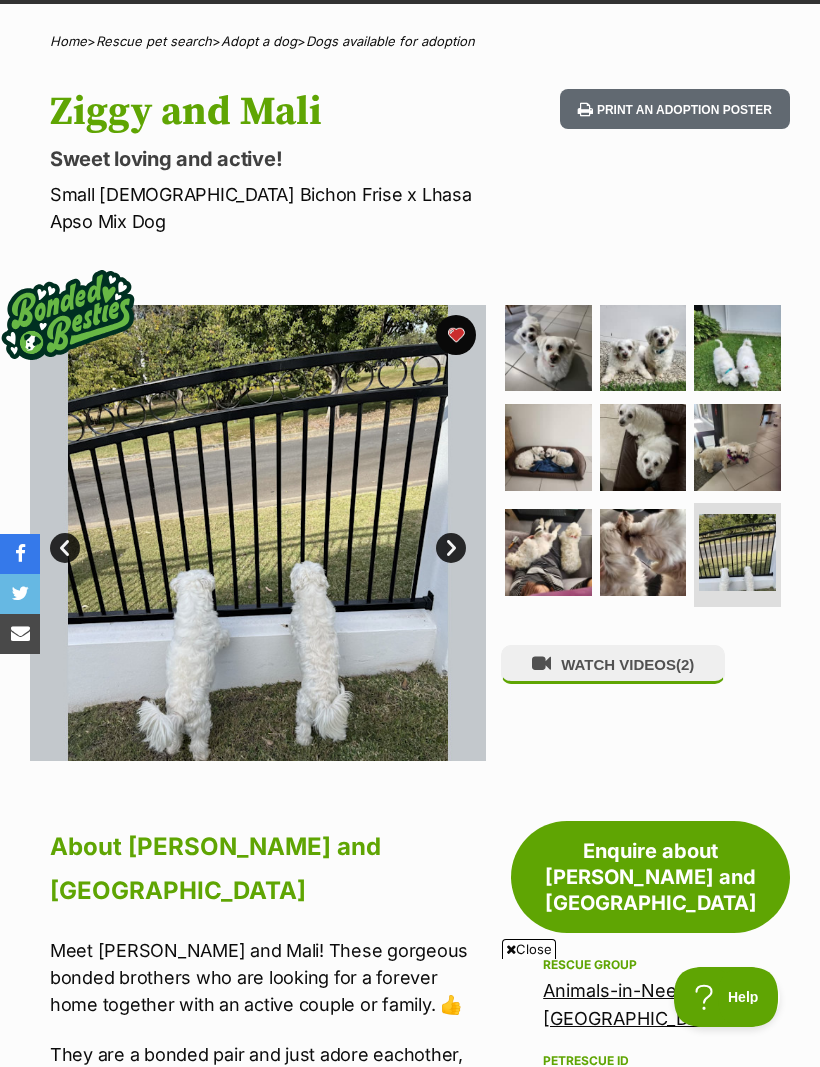click on "Rescue pet search" at bounding box center (154, 41) 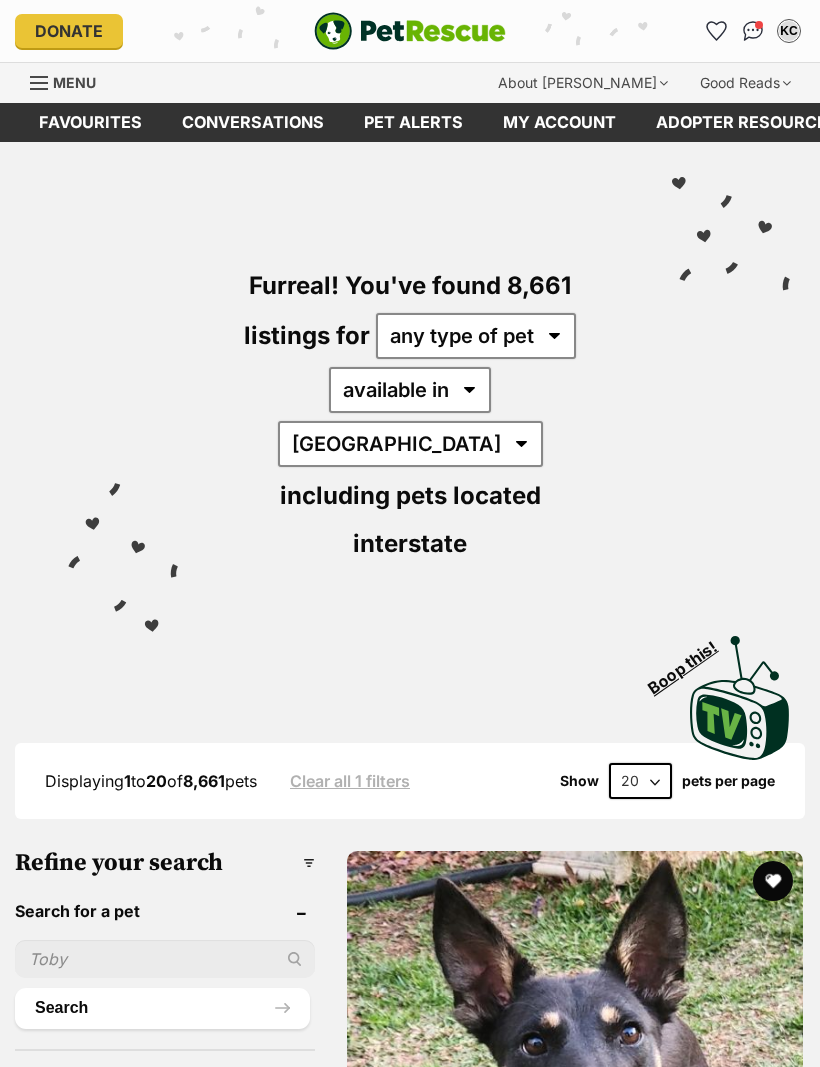 scroll, scrollTop: 0, scrollLeft: 0, axis: both 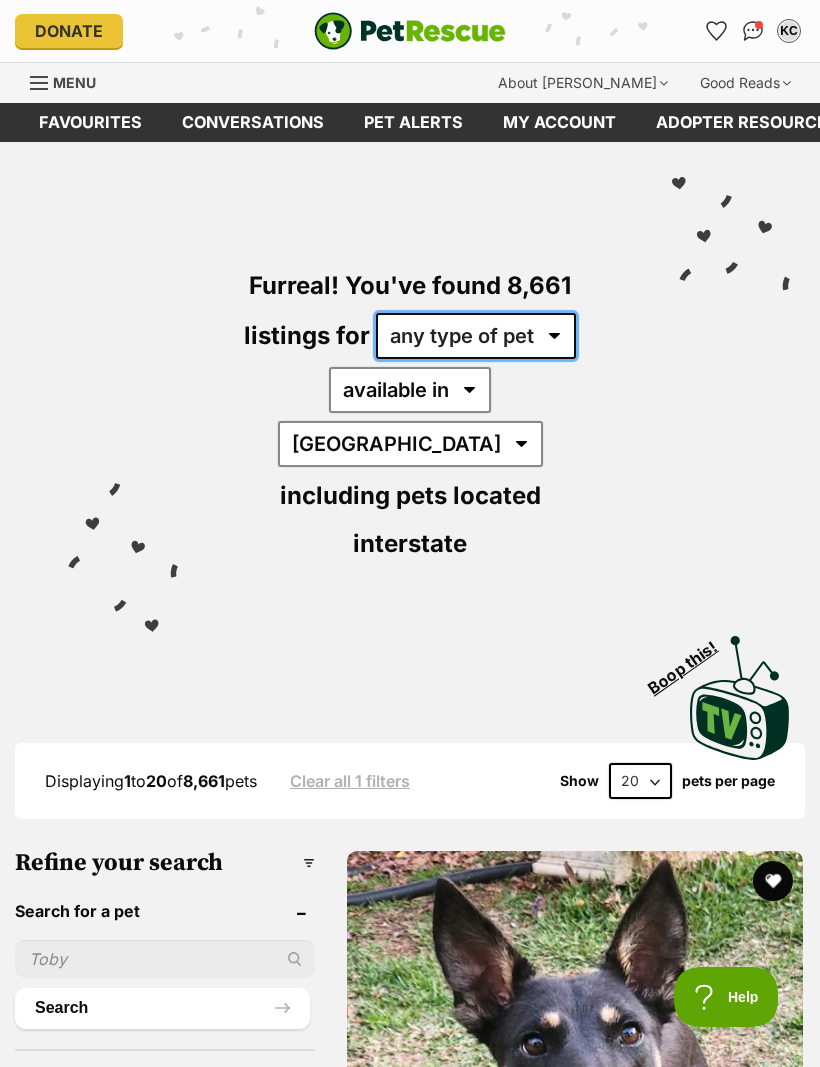click on "any type of pet
cats
dogs
other pets" at bounding box center (476, 336) 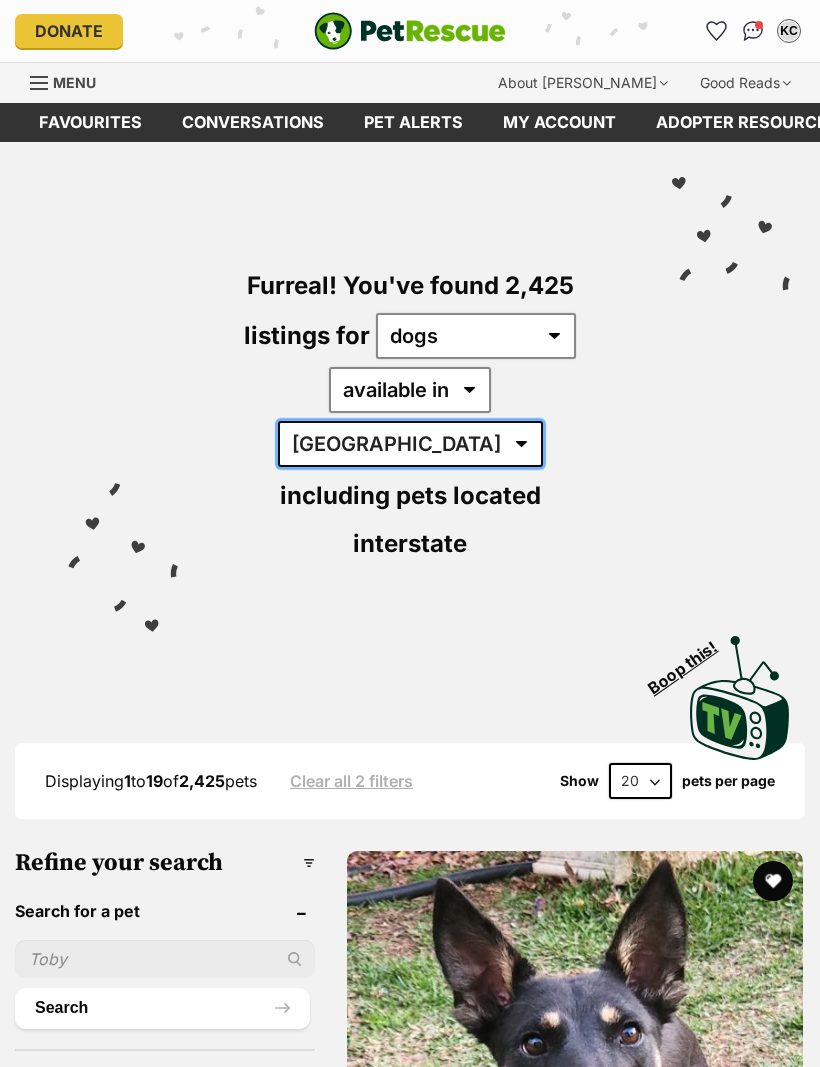 click on "[GEOGRAPHIC_DATA]
[GEOGRAPHIC_DATA]
[GEOGRAPHIC_DATA]
[GEOGRAPHIC_DATA]
[GEOGRAPHIC_DATA]
SA
[GEOGRAPHIC_DATA]
[GEOGRAPHIC_DATA]
[GEOGRAPHIC_DATA]" at bounding box center (410, 444) 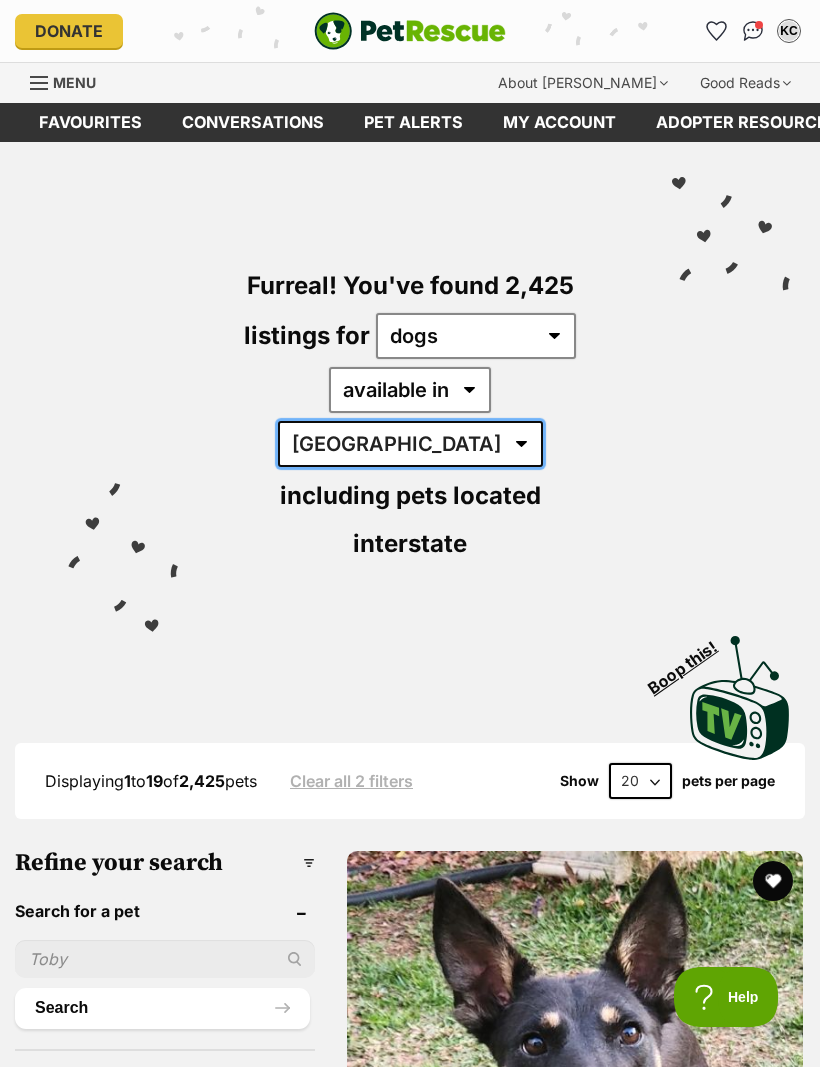 scroll, scrollTop: 0, scrollLeft: 0, axis: both 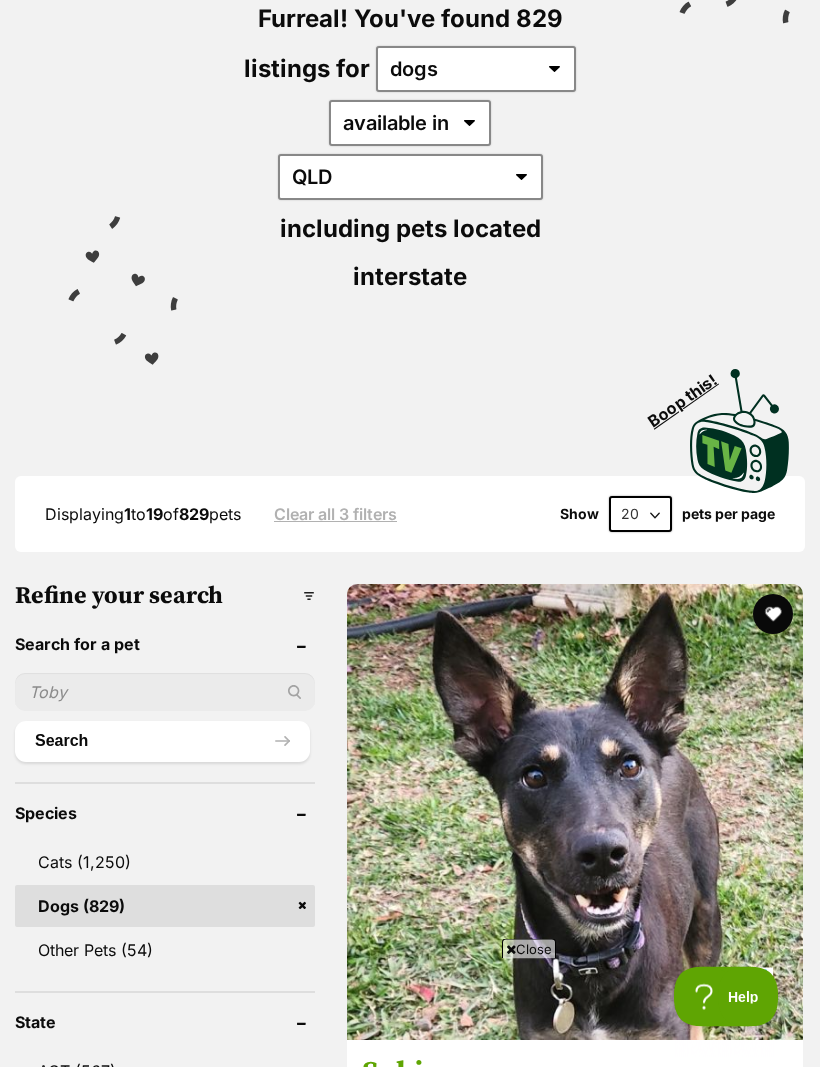 click on "20 40 60" at bounding box center (640, 515) 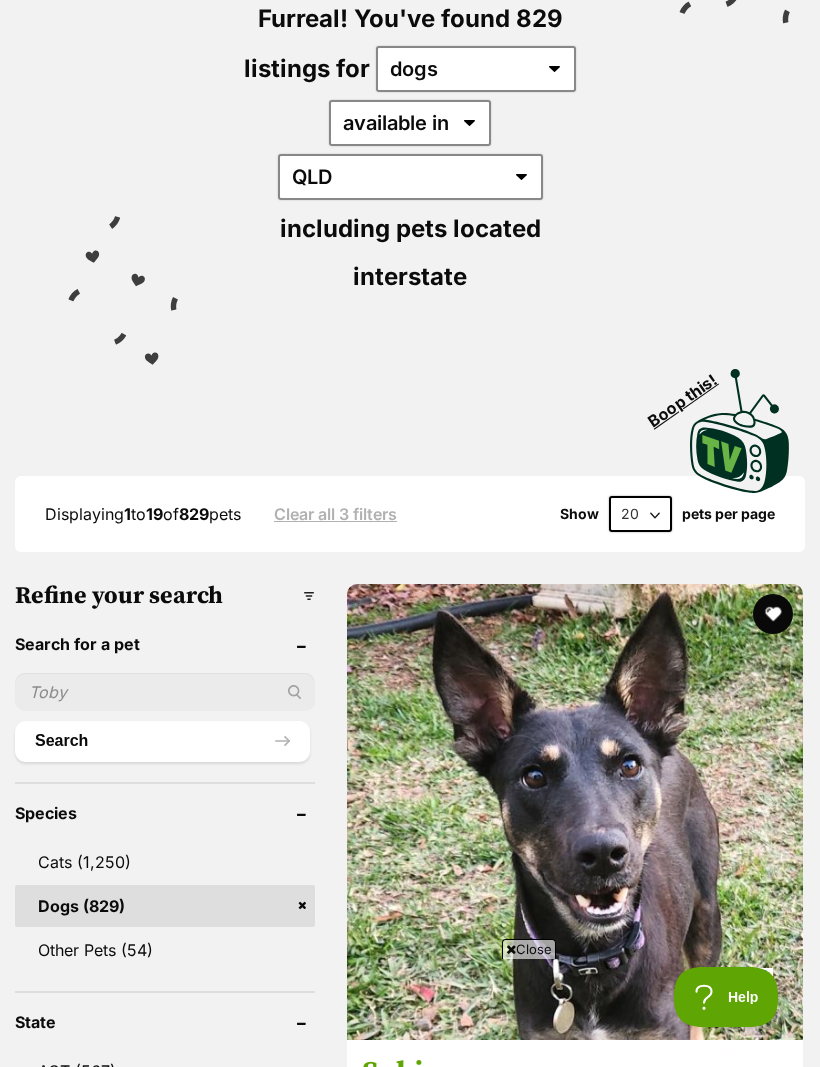 select on "60" 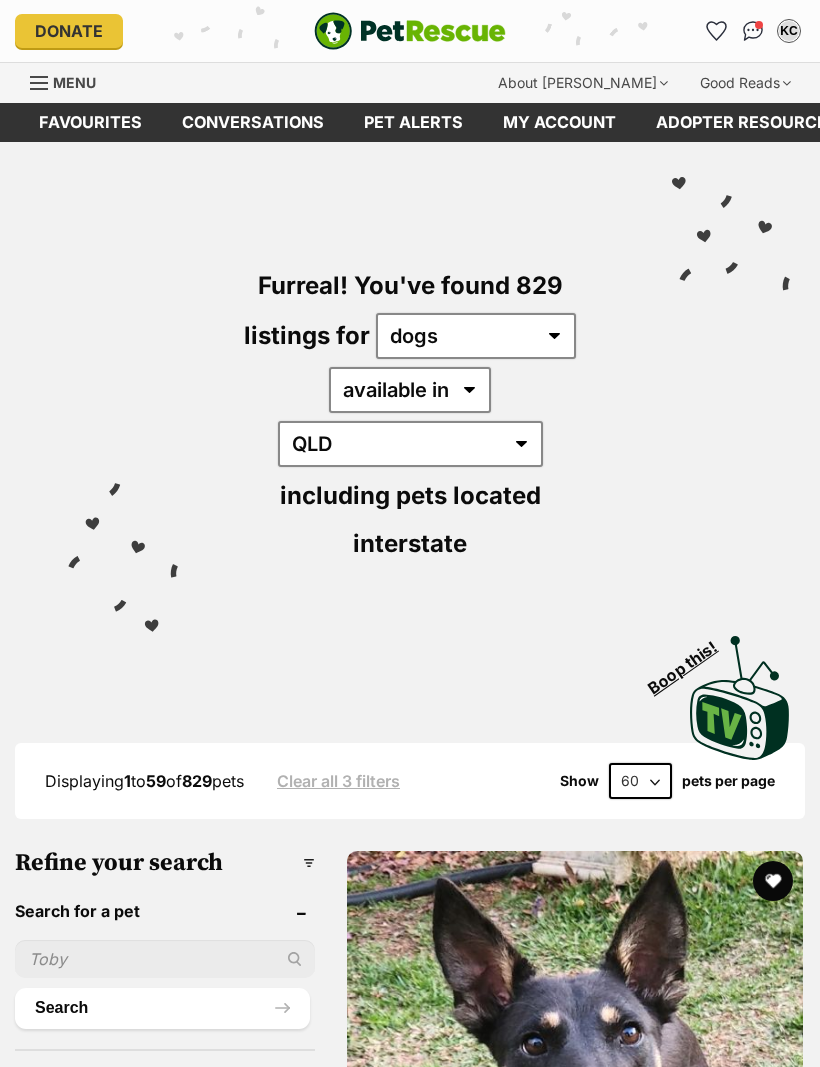 scroll, scrollTop: 0, scrollLeft: 0, axis: both 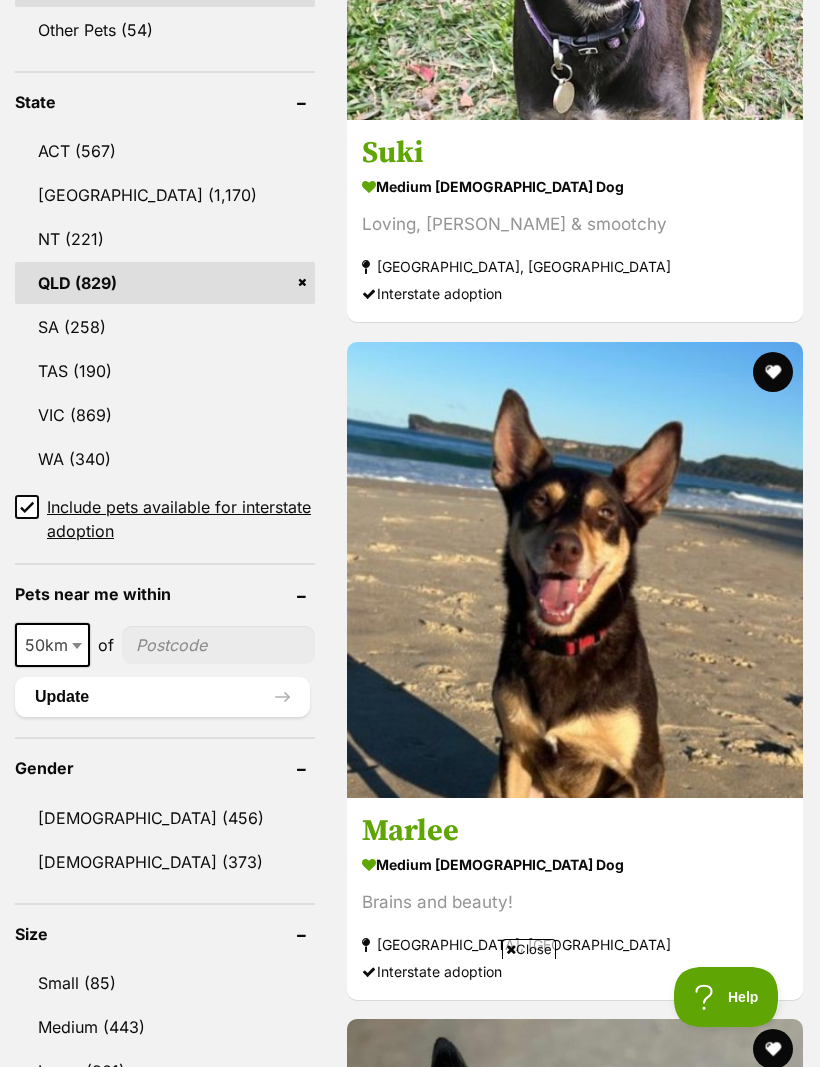 click on "Include pets available for interstate adoption" at bounding box center [27, 507] 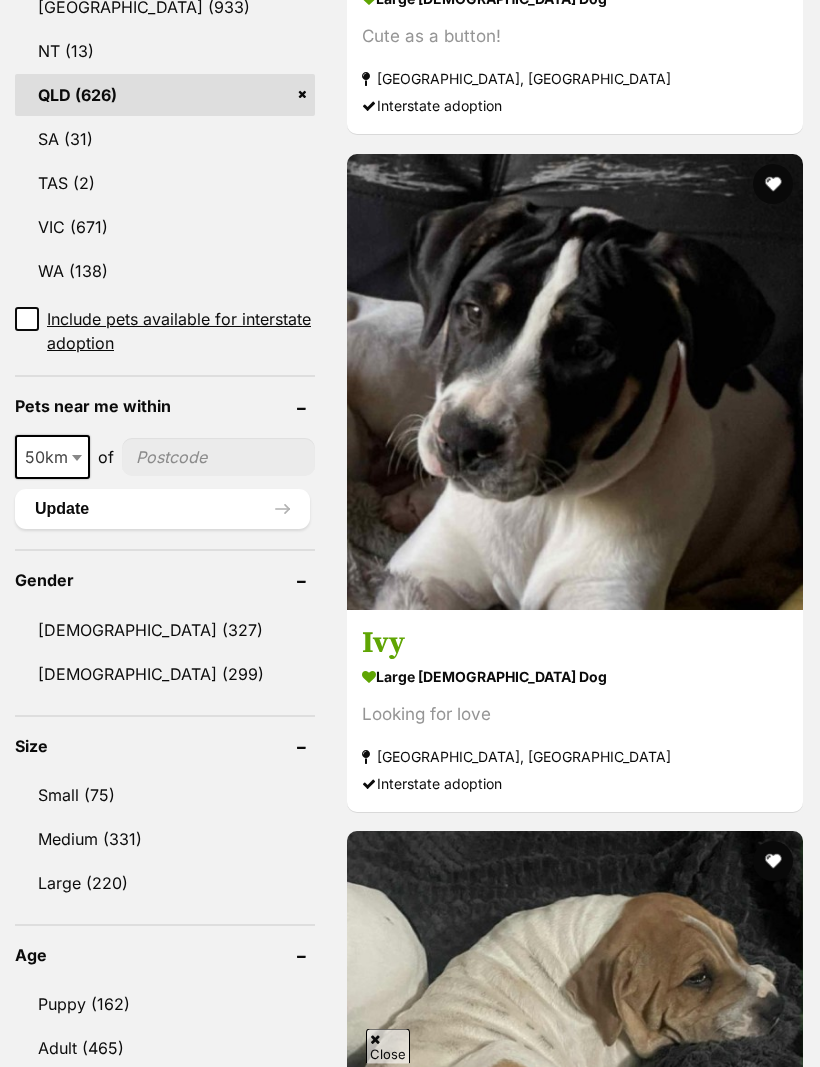 scroll, scrollTop: 0, scrollLeft: 0, axis: both 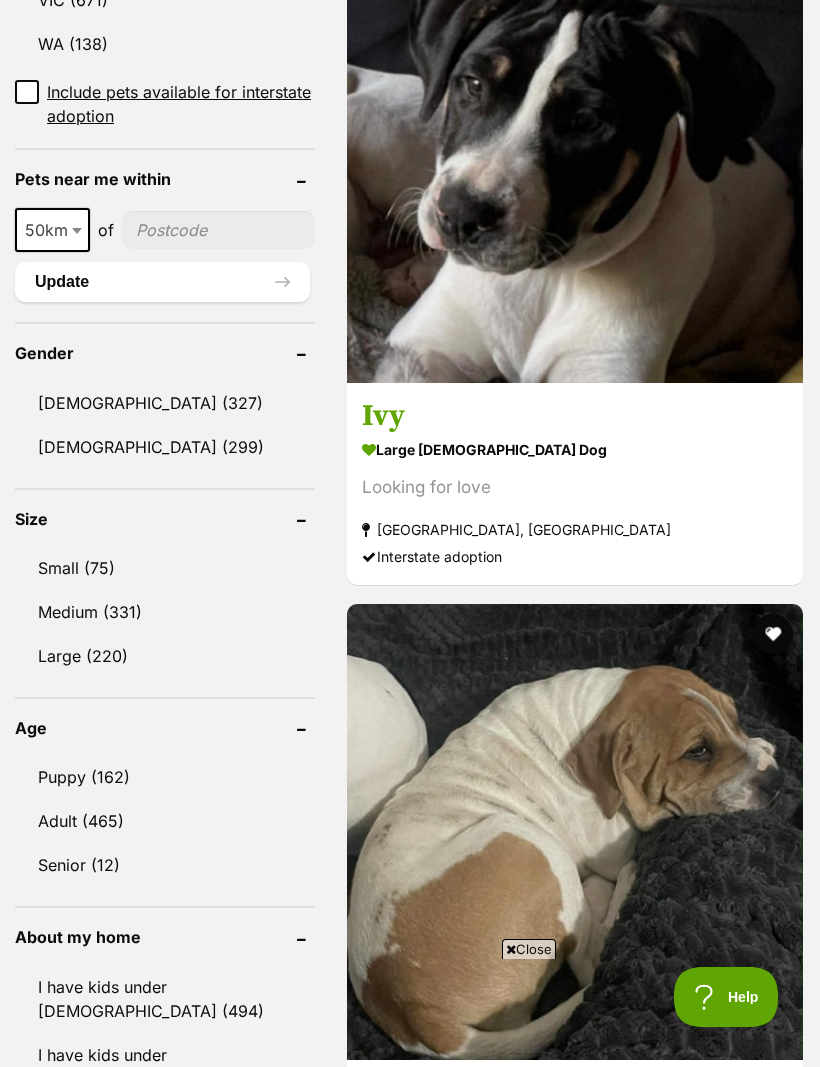 click on "Small (75)" at bounding box center [165, 568] 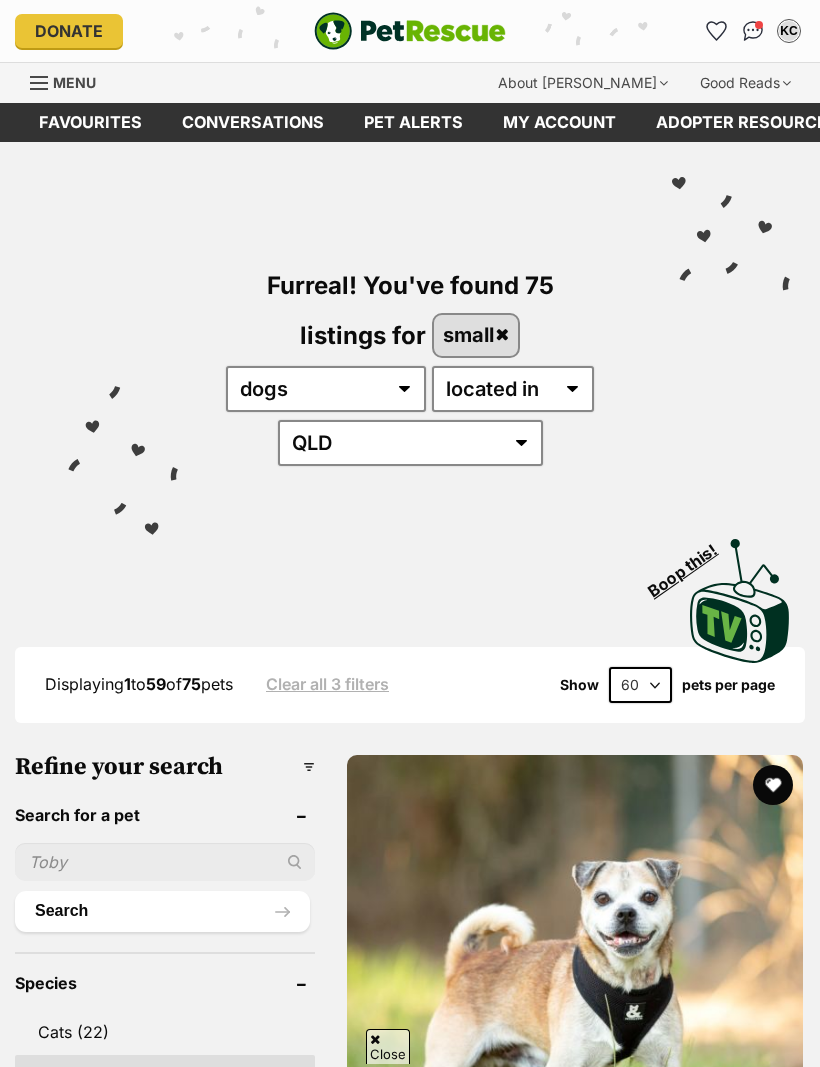 scroll, scrollTop: 1412, scrollLeft: 0, axis: vertical 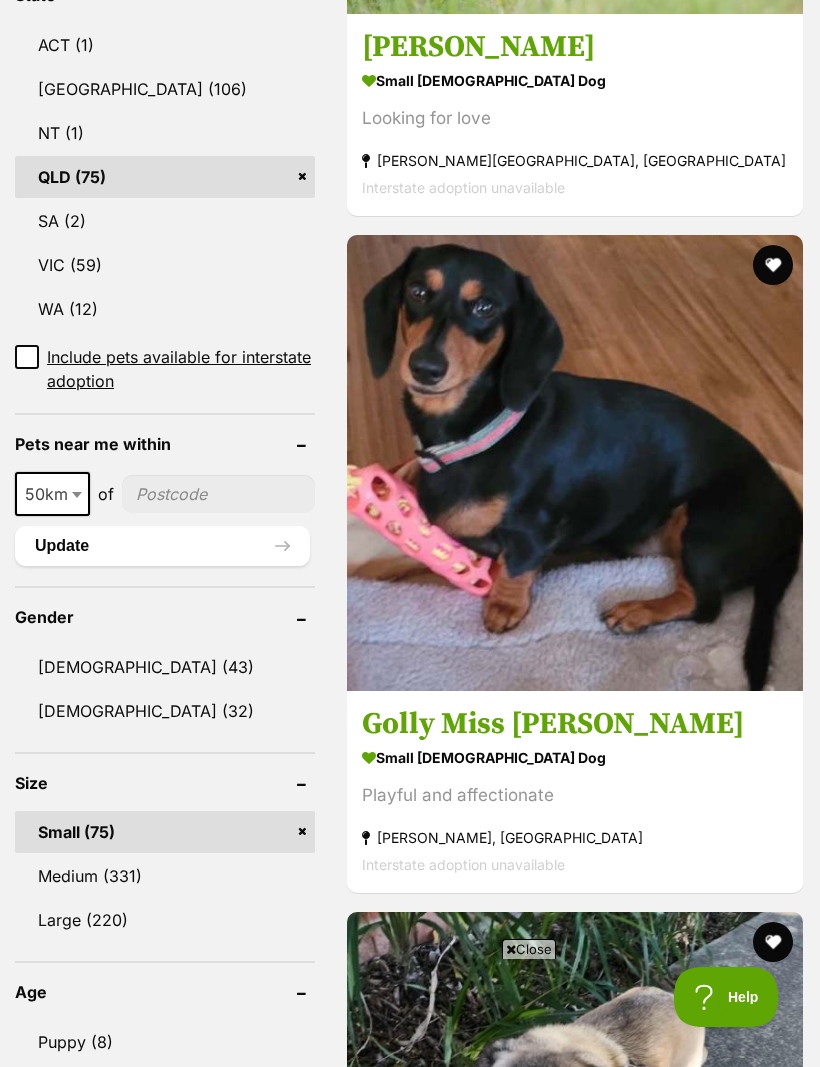click at bounding box center [218, 494] 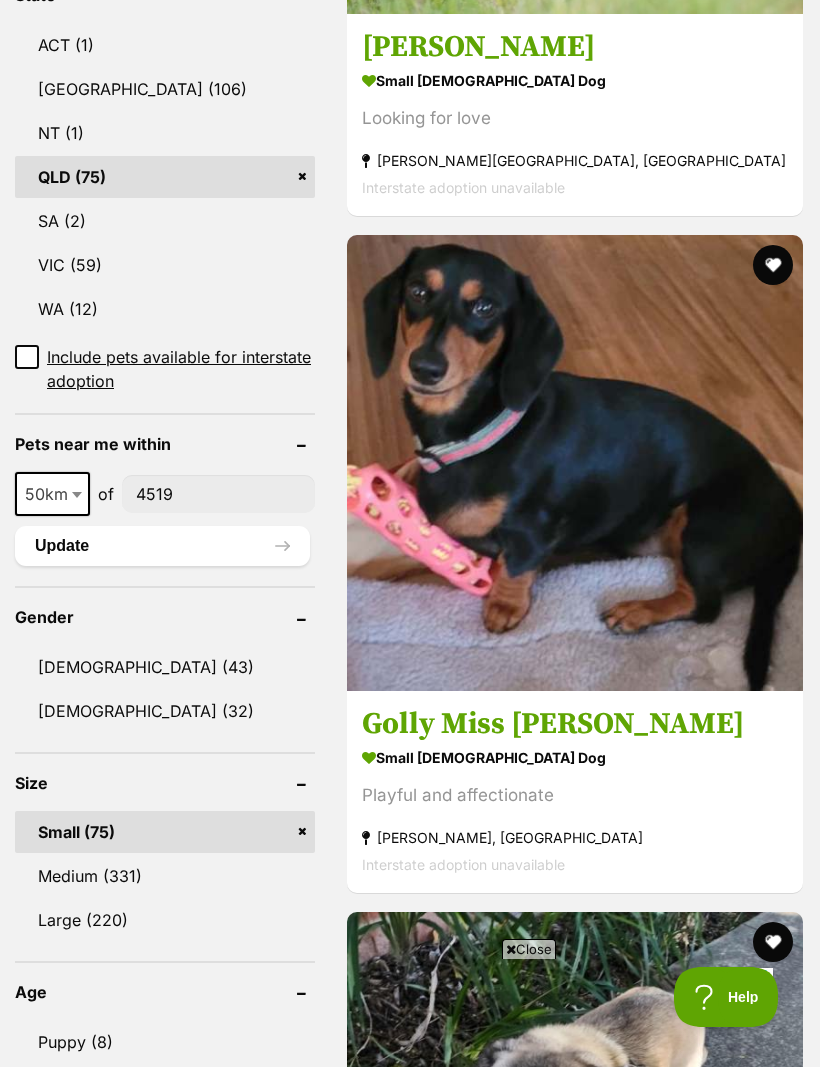 scroll, scrollTop: 0, scrollLeft: 0, axis: both 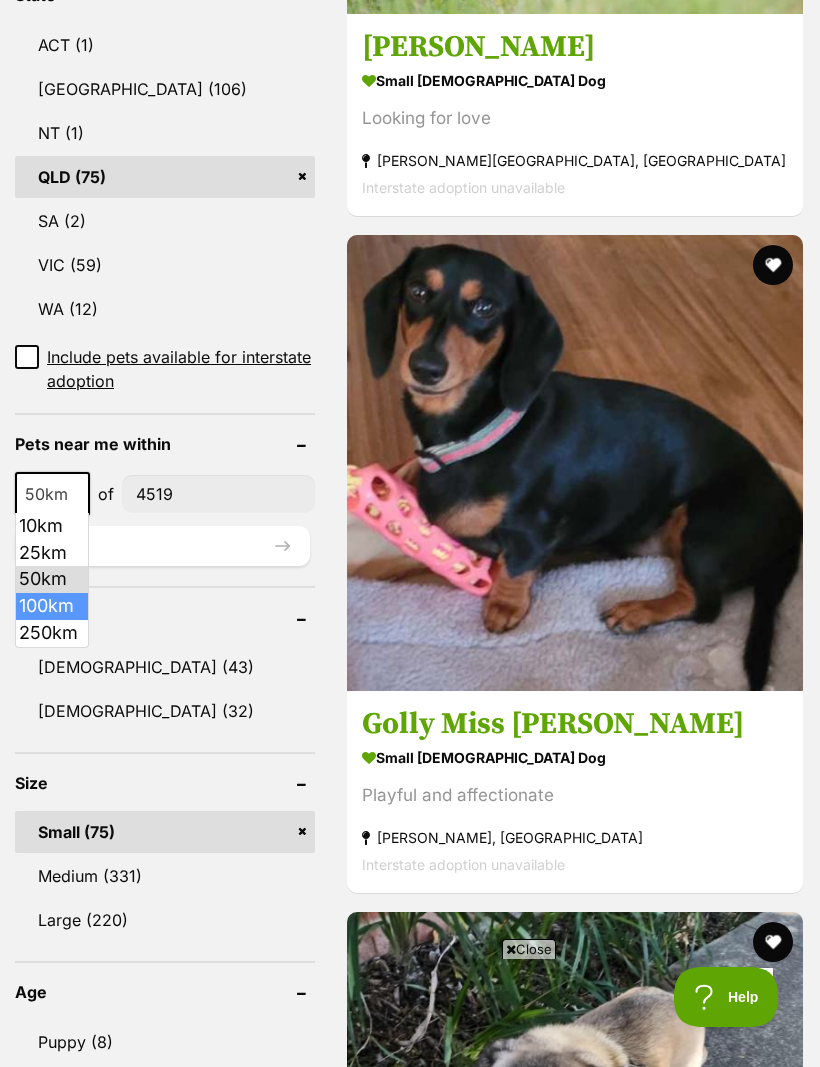 select on "100" 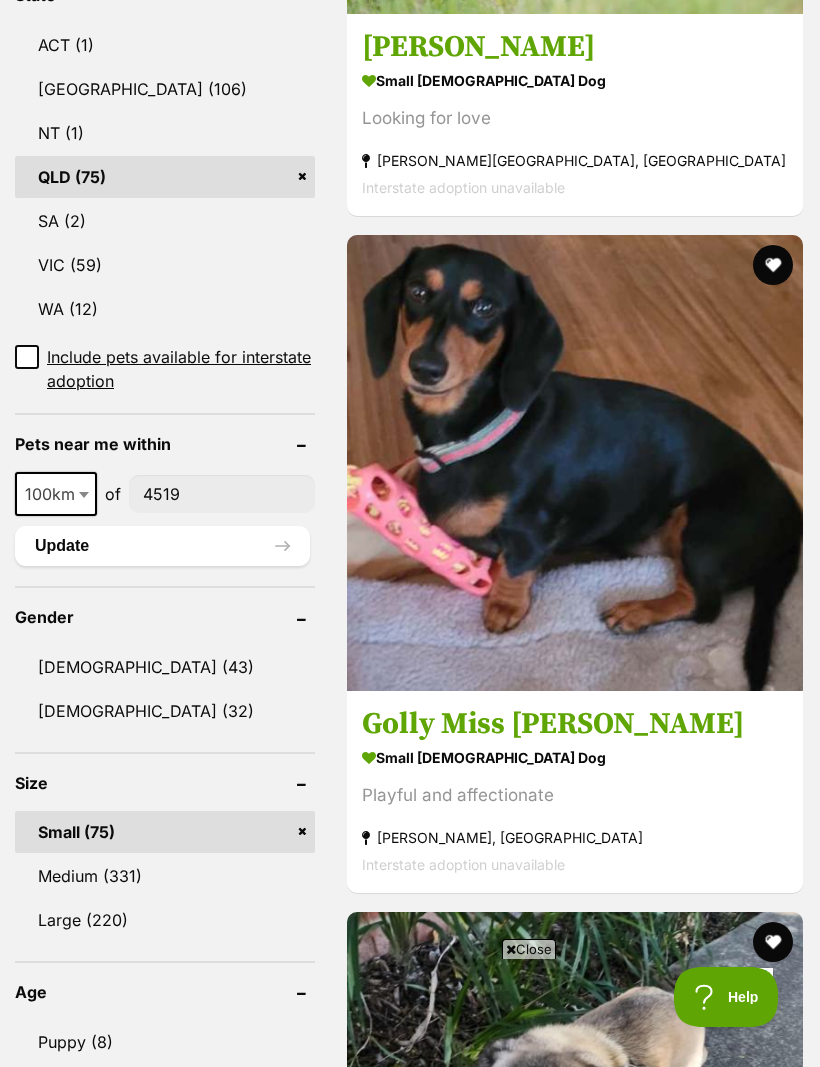 click on "Update" at bounding box center (162, 546) 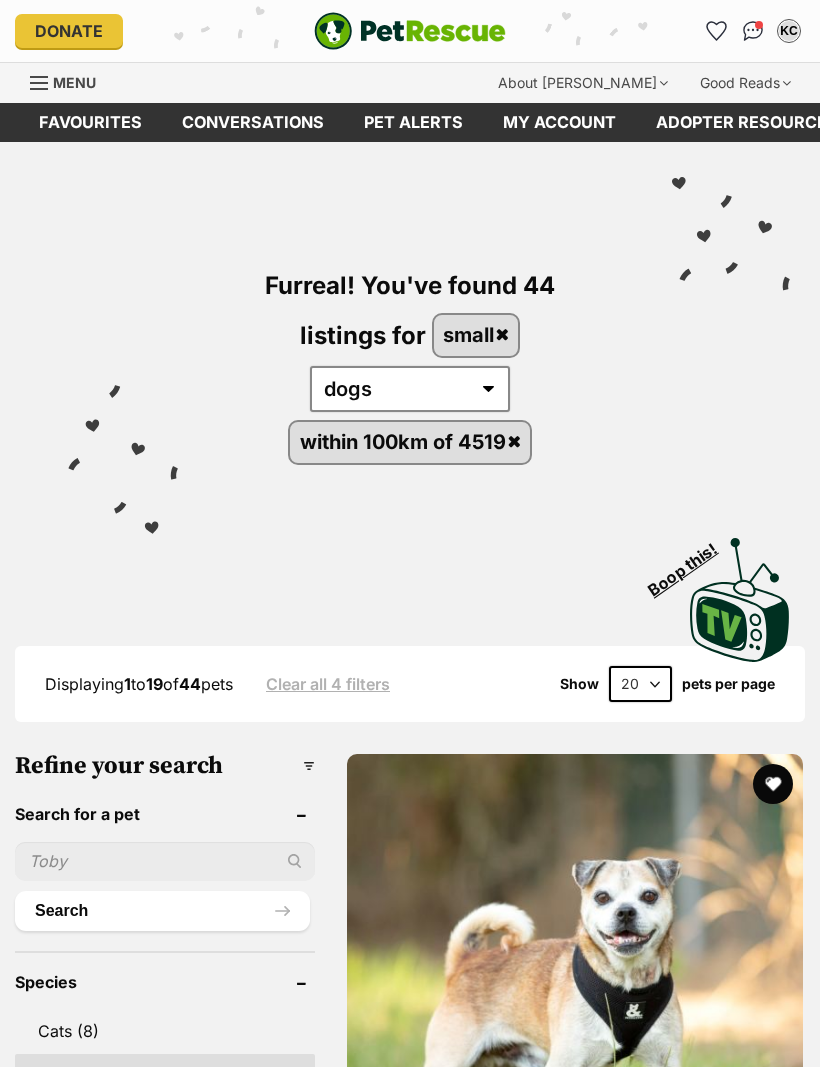 scroll, scrollTop: 0, scrollLeft: 0, axis: both 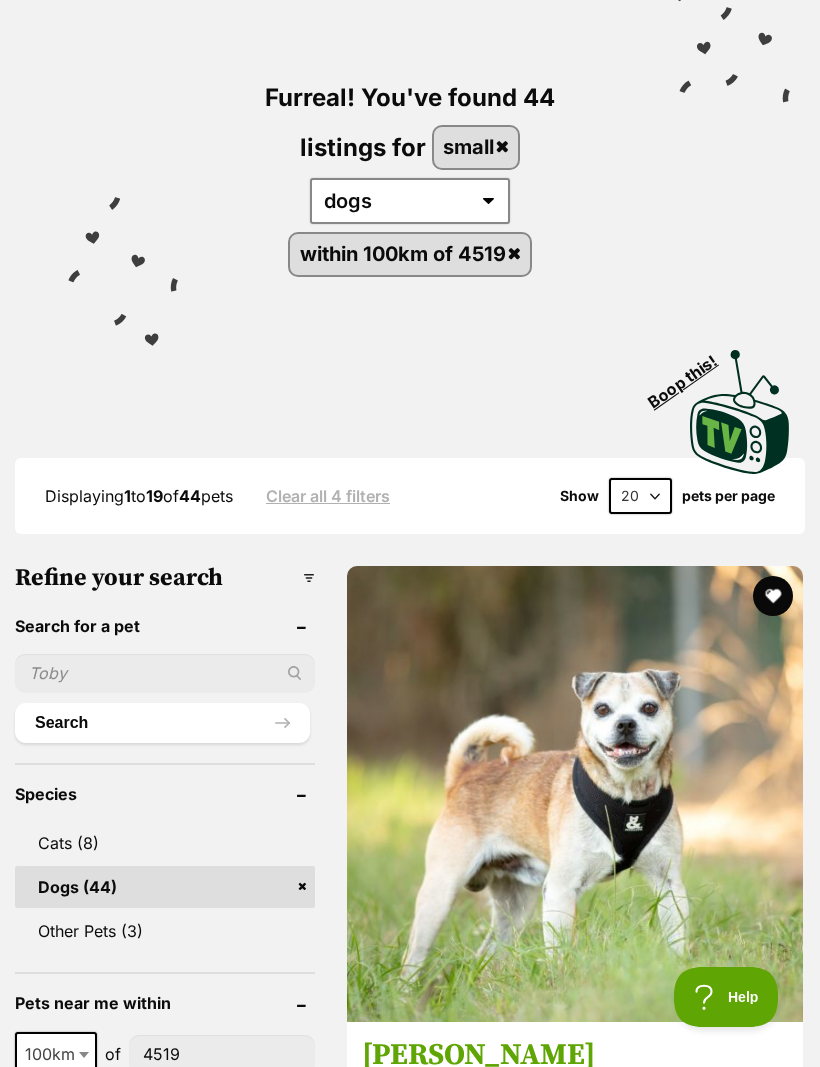 click on "20 40 60" at bounding box center [640, 496] 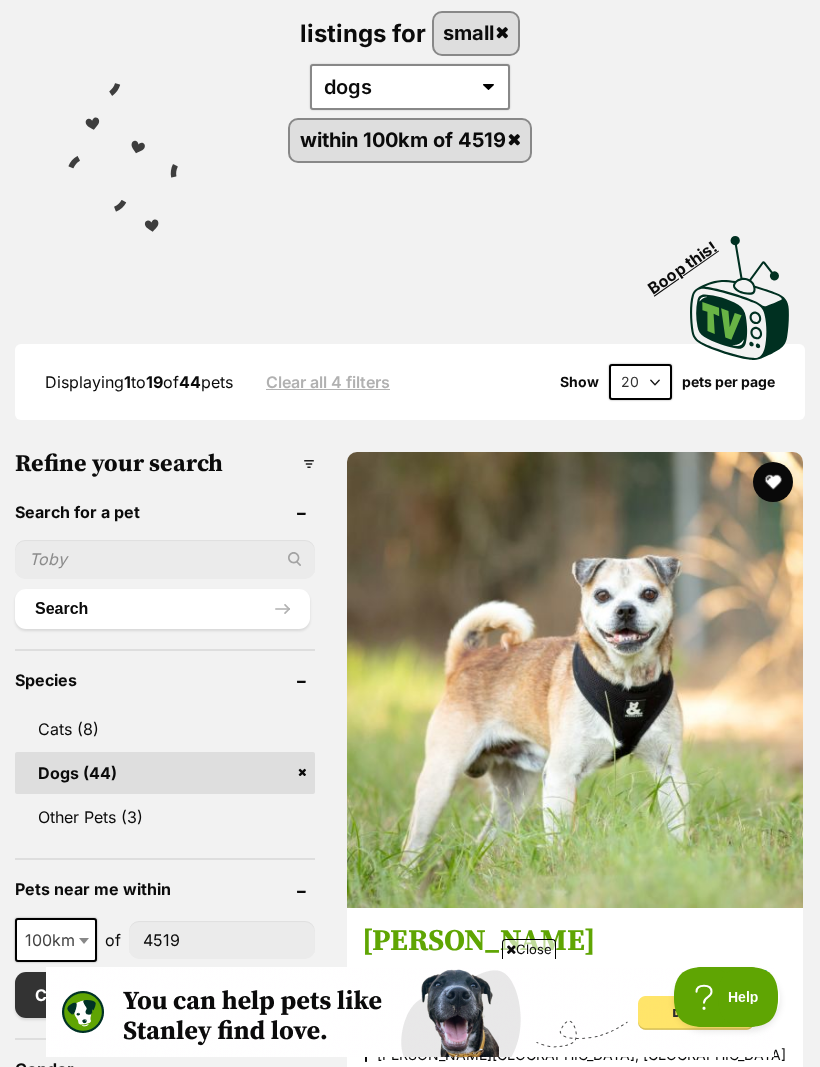 scroll, scrollTop: 0, scrollLeft: 0, axis: both 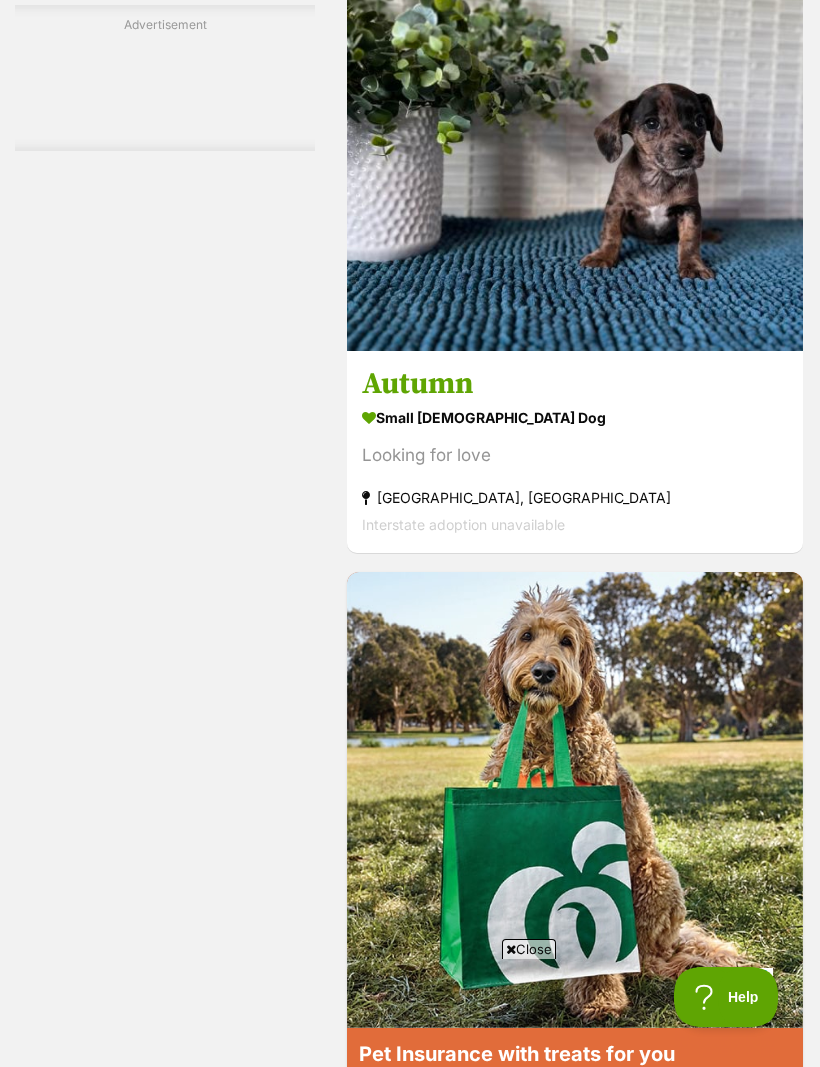 click on "Callum" at bounding box center [575, 11394] 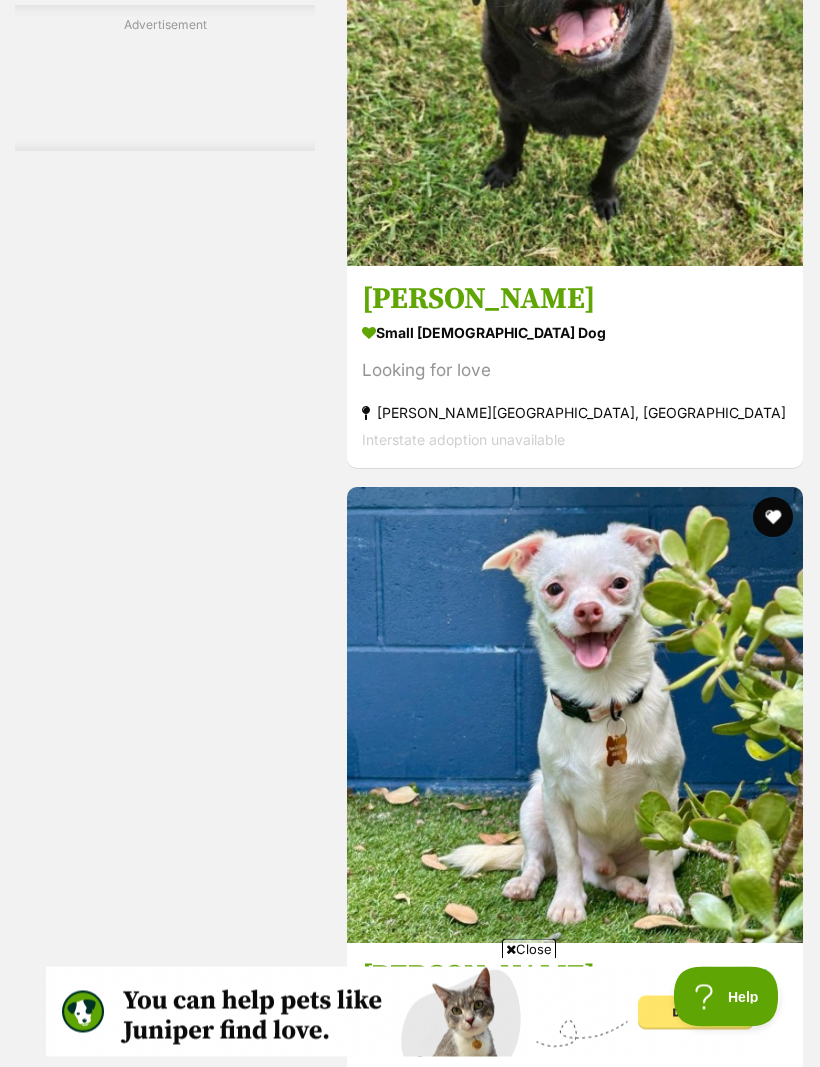 scroll, scrollTop: 12530, scrollLeft: 0, axis: vertical 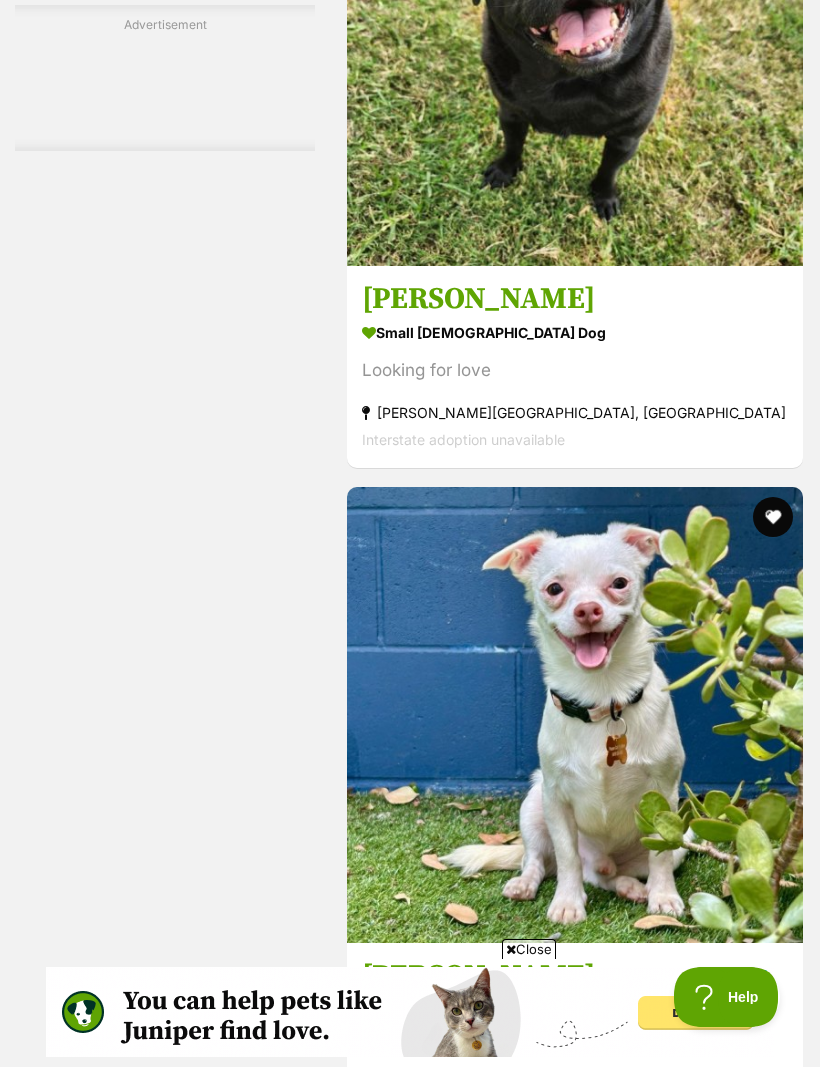click on "small [DEMOGRAPHIC_DATA] Dog" at bounding box center [575, 18370] 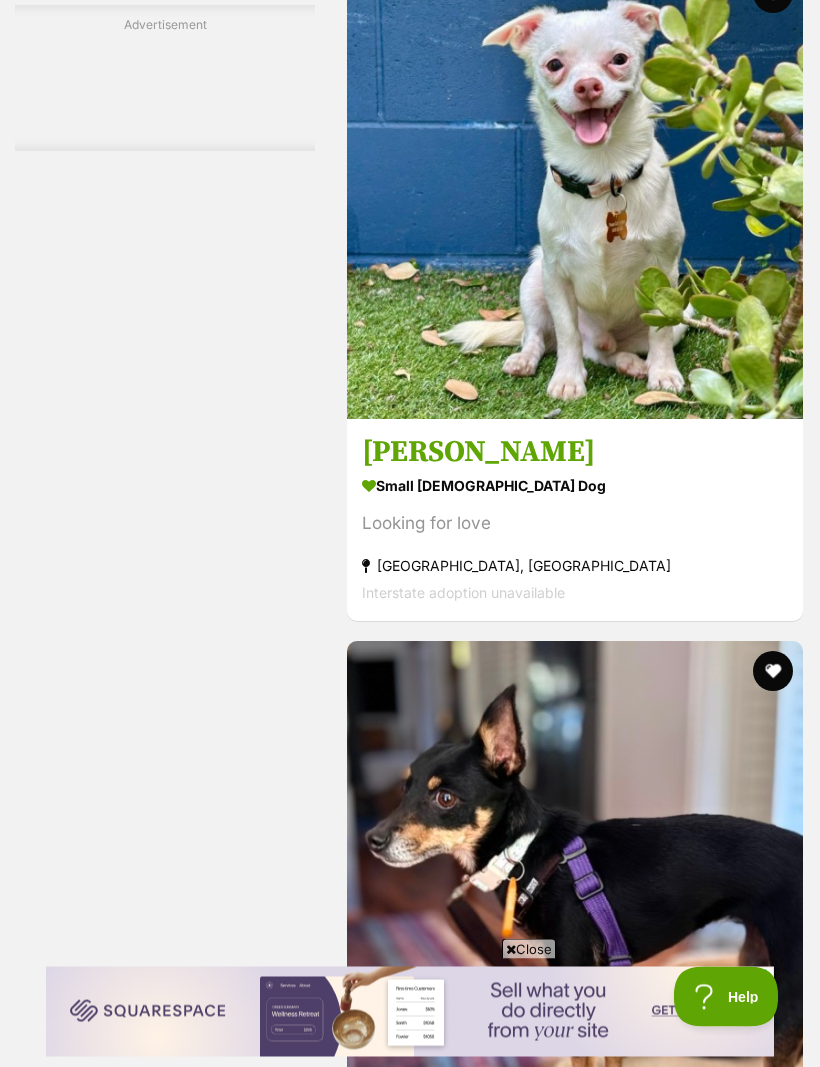 scroll, scrollTop: 13054, scrollLeft: 0, axis: vertical 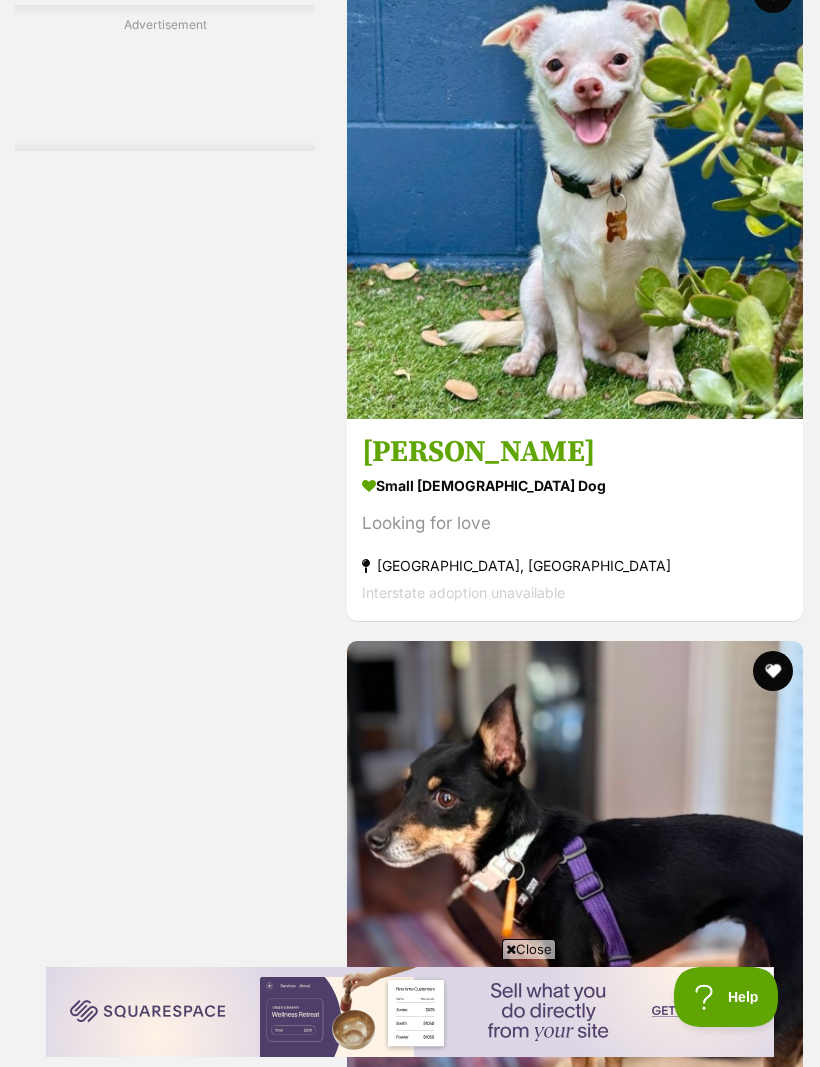 click at bounding box center (575, 18906) 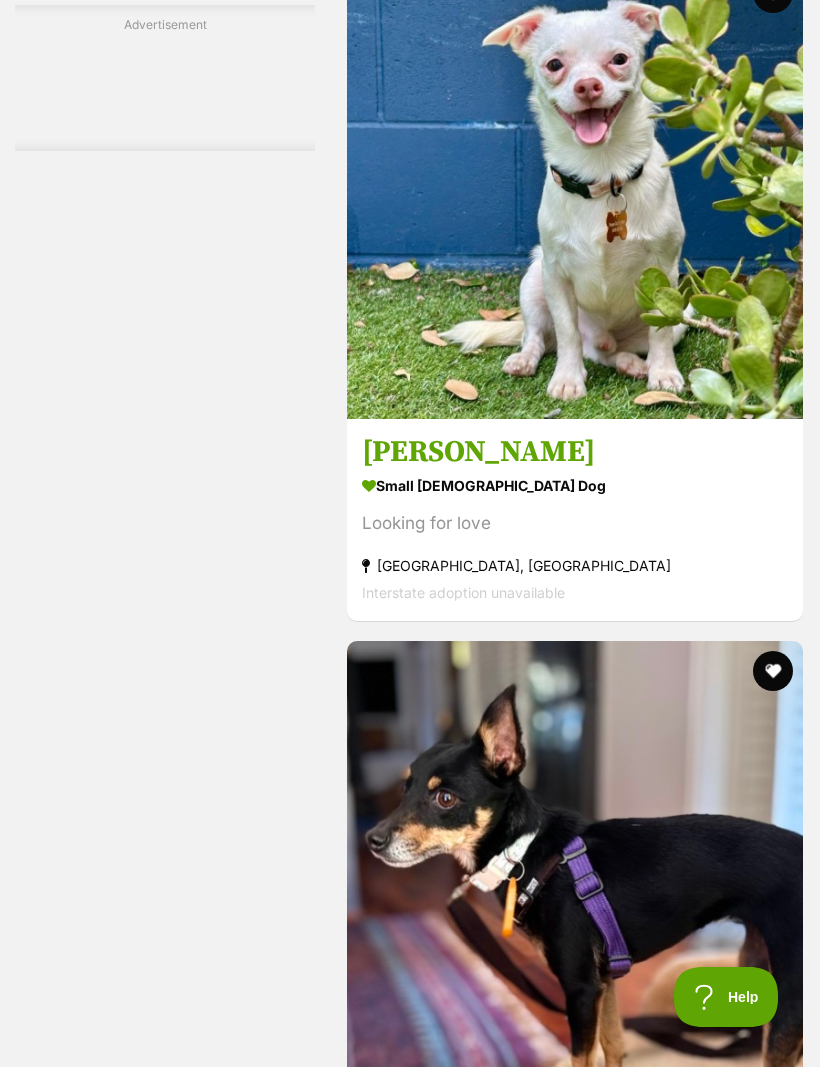 scroll, scrollTop: 13121, scrollLeft: 0, axis: vertical 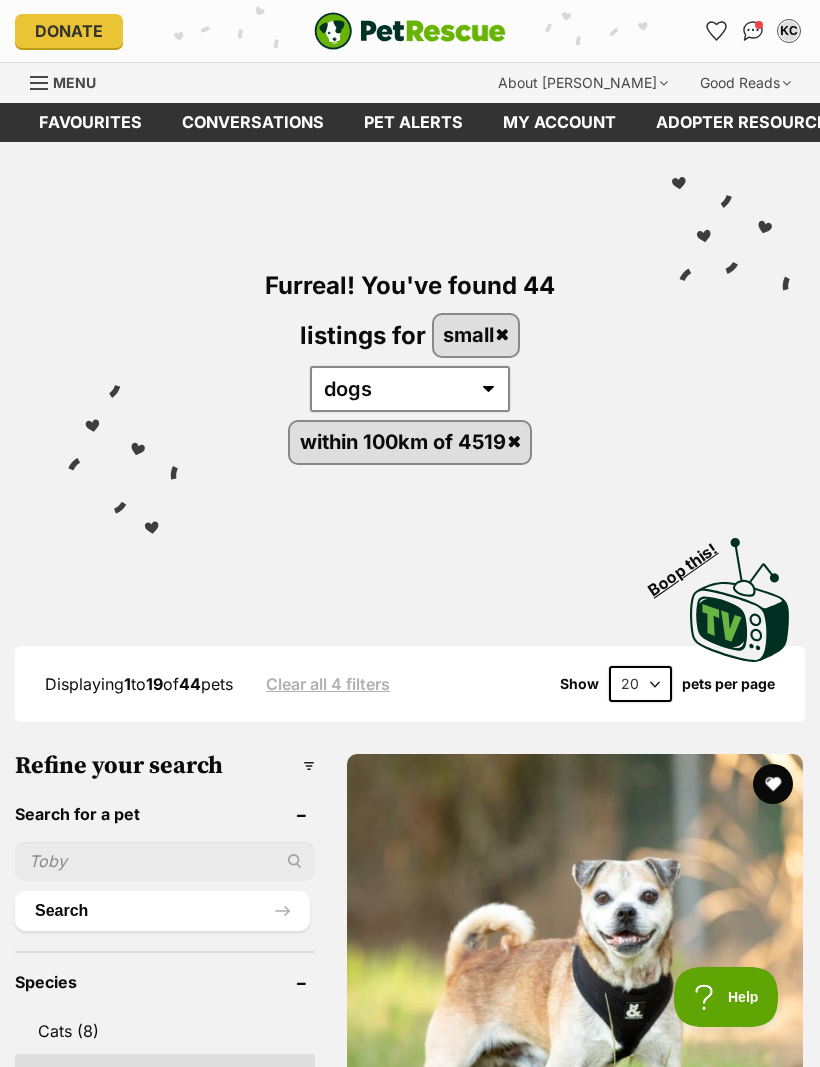 click on "20 40 60" at bounding box center (640, 684) 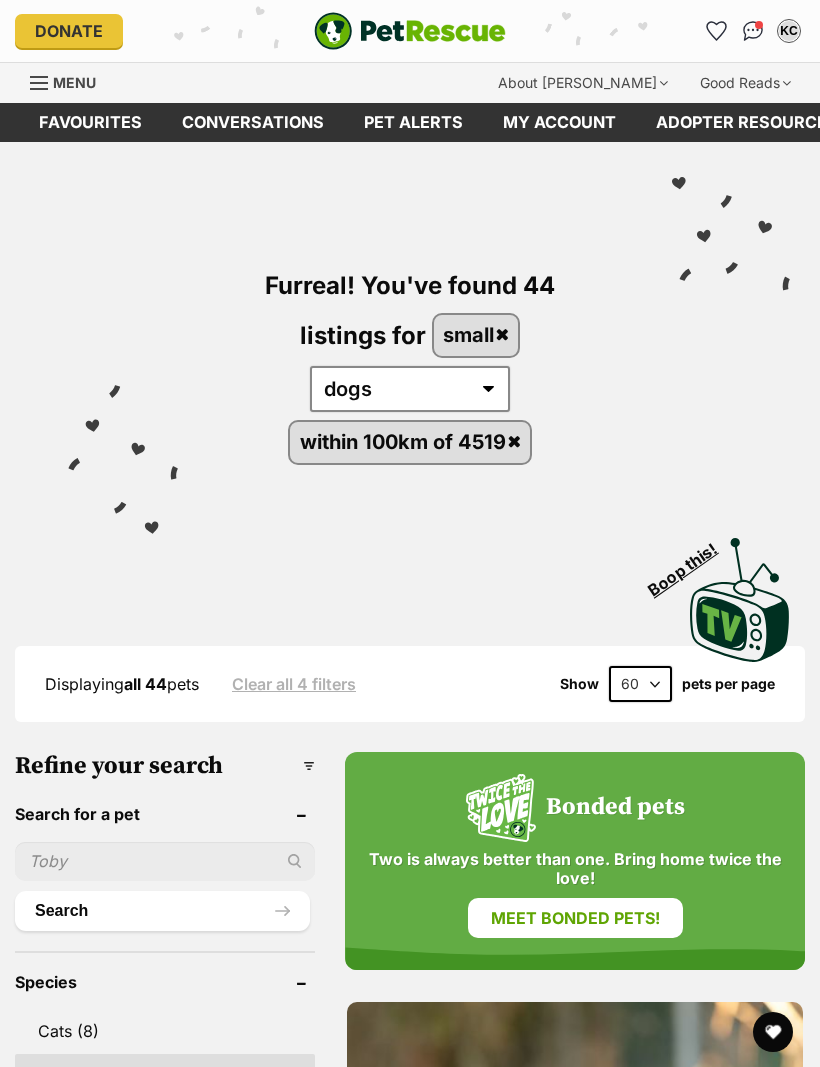 scroll, scrollTop: 0, scrollLeft: 0, axis: both 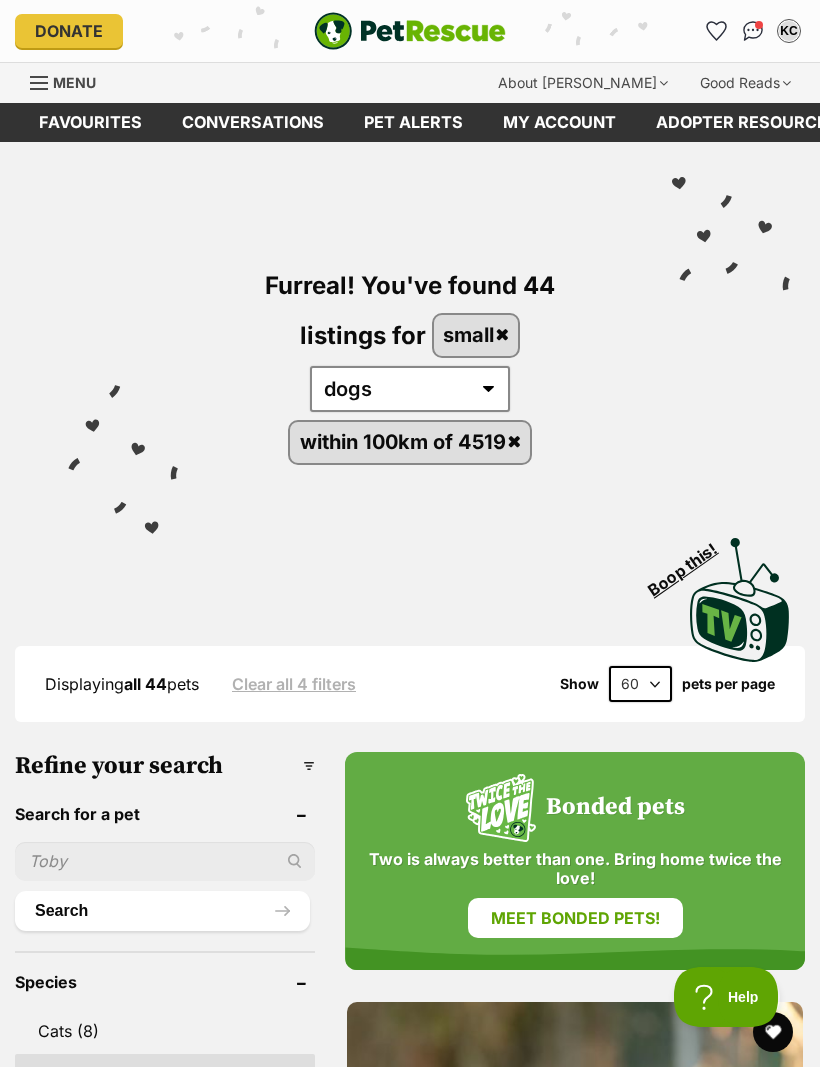 click at bounding box center [753, 31] 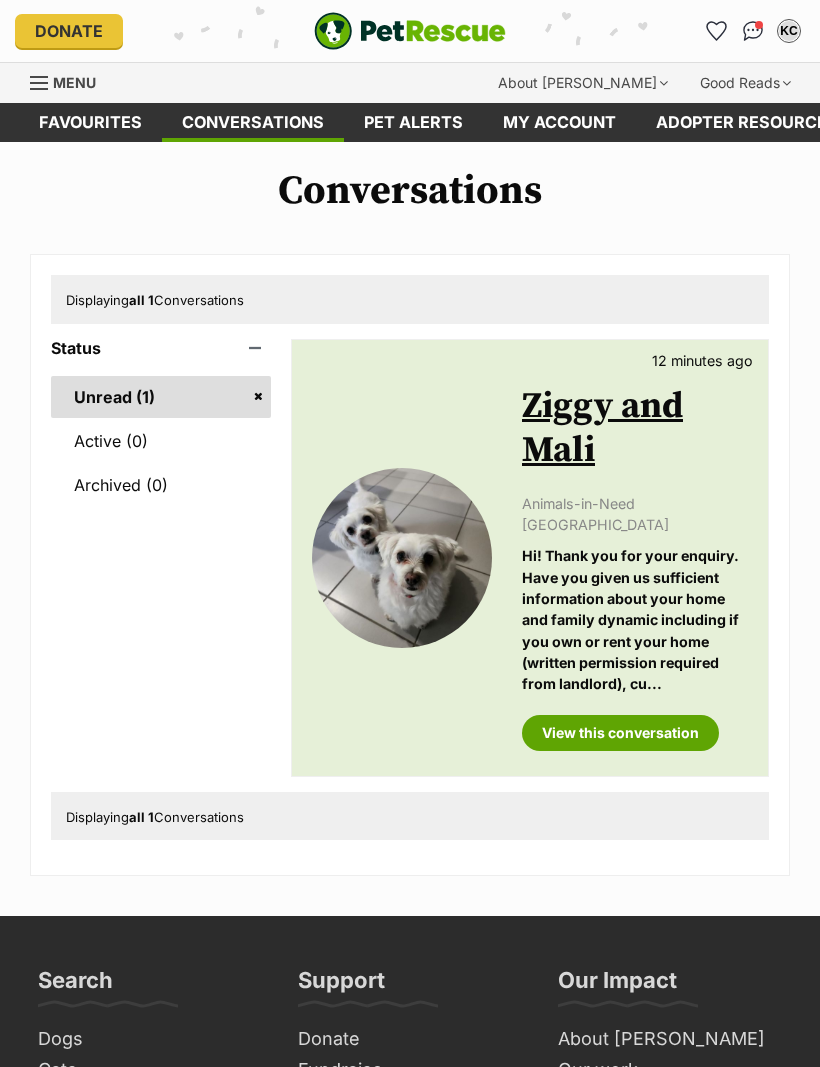 scroll, scrollTop: 0, scrollLeft: 0, axis: both 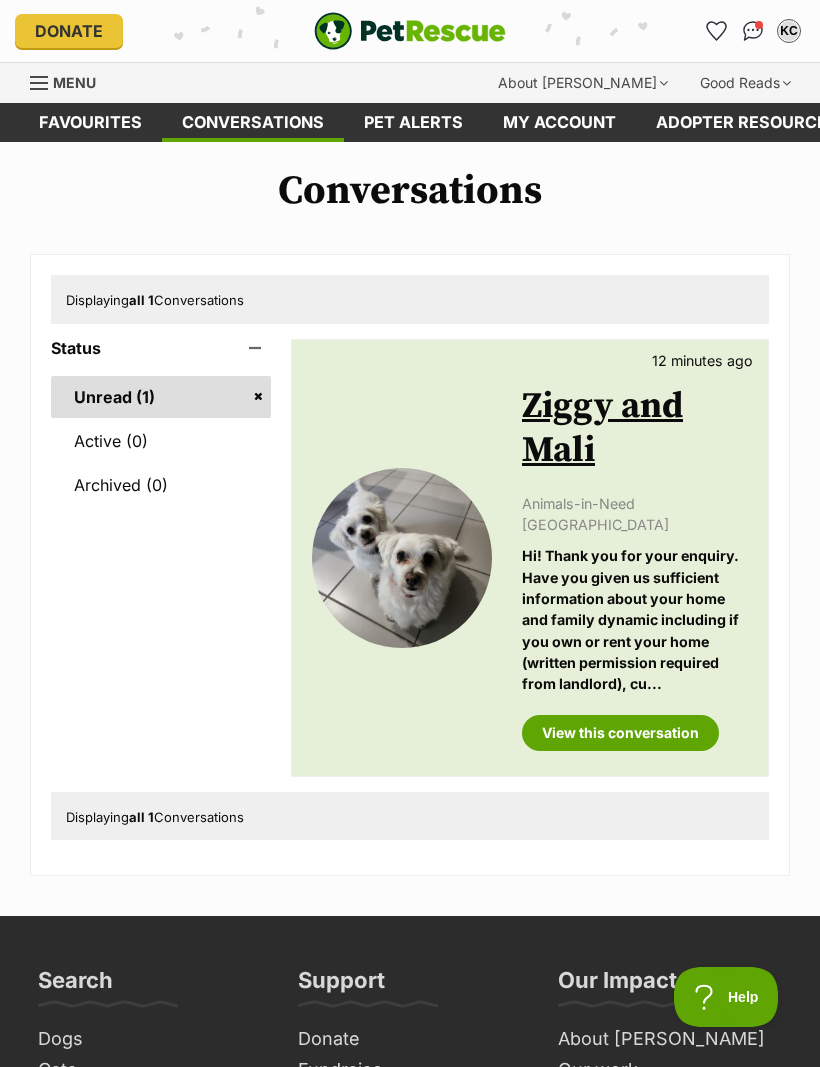 click on "View this conversation" at bounding box center [620, 733] 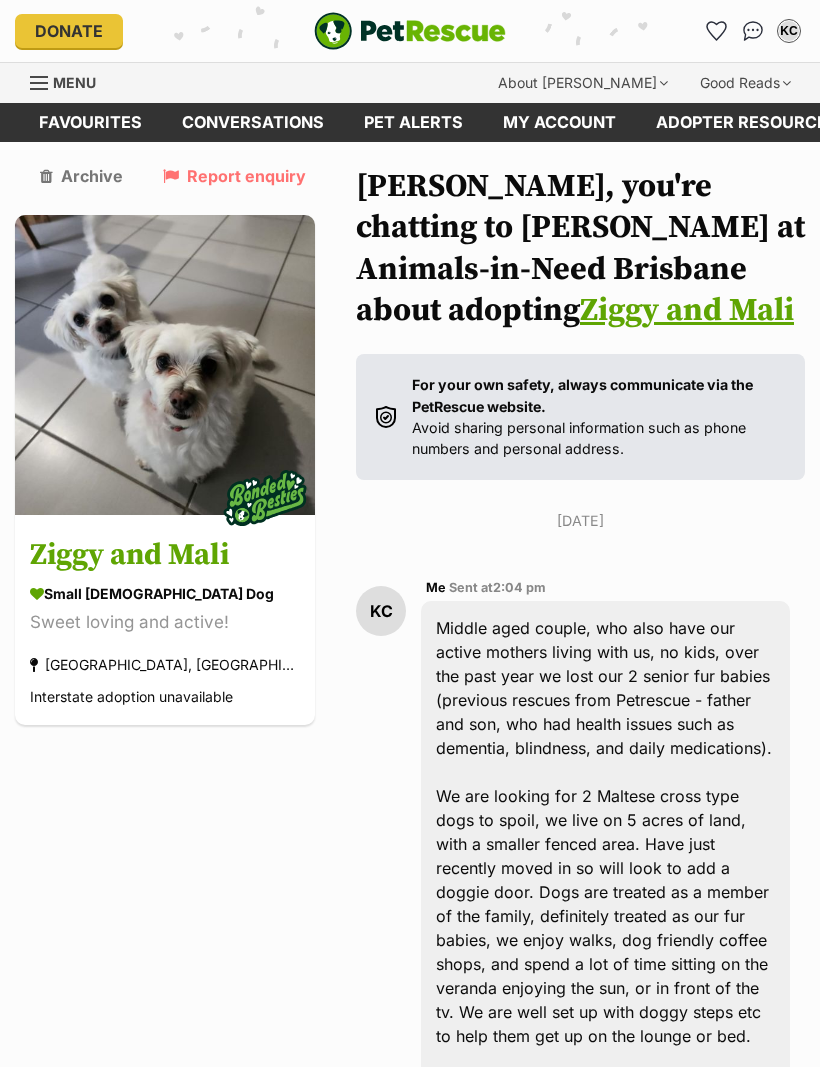 scroll, scrollTop: 528, scrollLeft: 0, axis: vertical 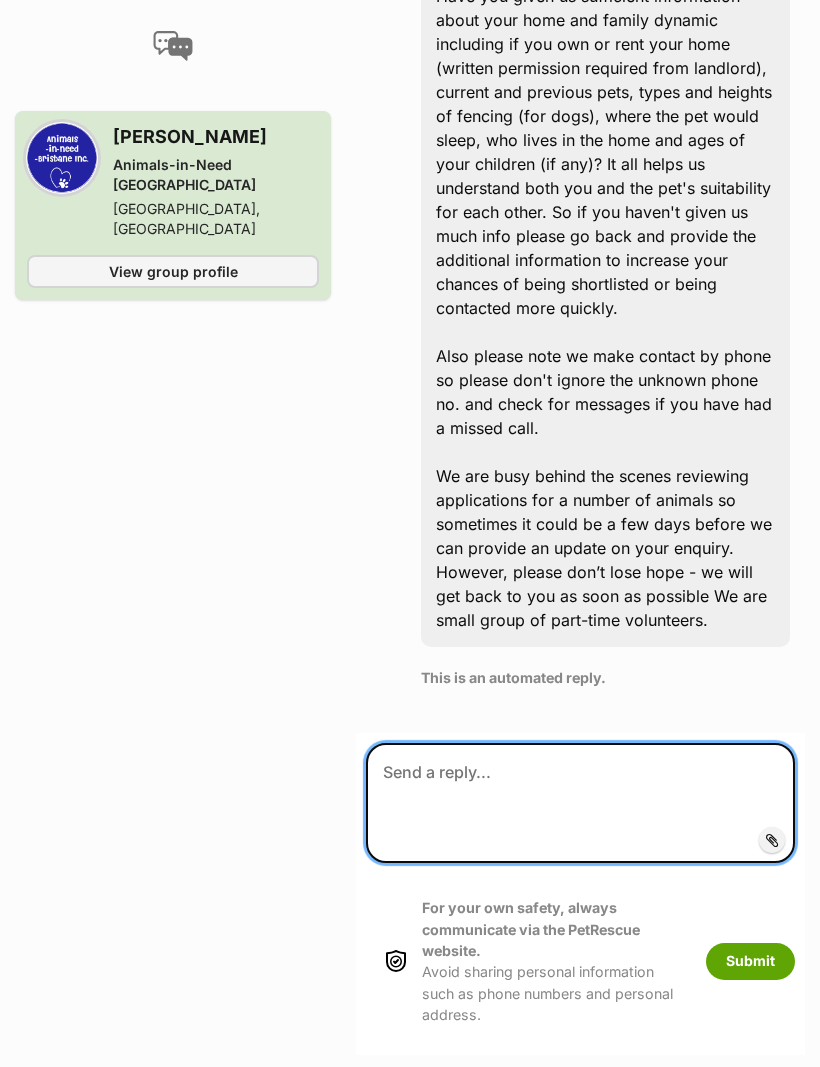 click at bounding box center (580, 803) 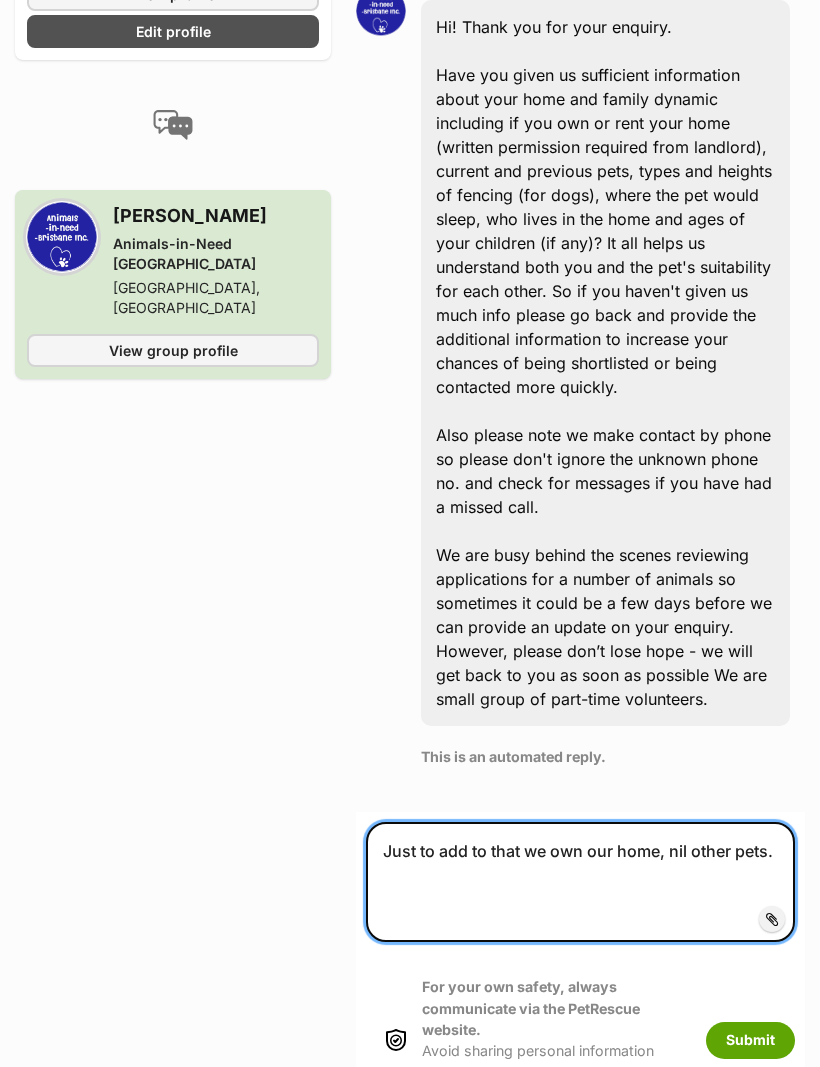 scroll, scrollTop: 1869, scrollLeft: 0, axis: vertical 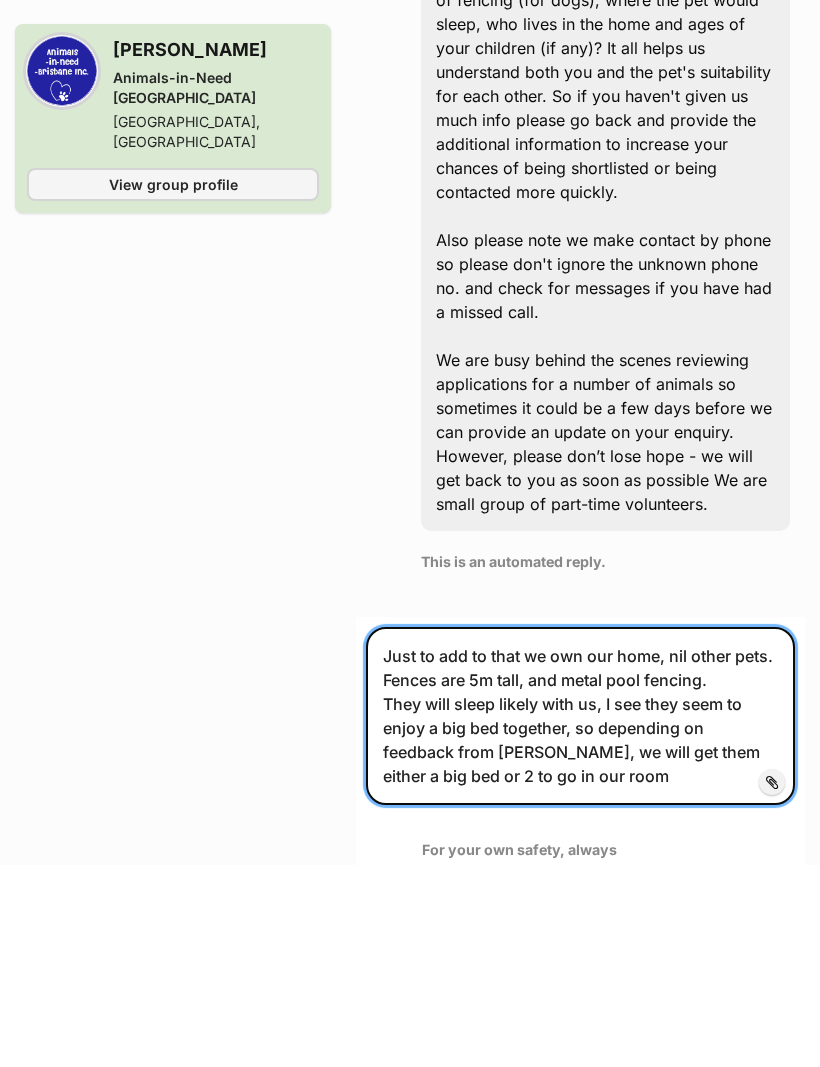 click on "Just to add to that we own our home, nil other pets.
Fences are 5m tall, and metal pool fencing.
They will sleep likely with us, I see they seem to enjoy a big bed together, so depending on feedback from [PERSON_NAME], we will get them either a big bed or 2 to go in our room" at bounding box center (580, 918) 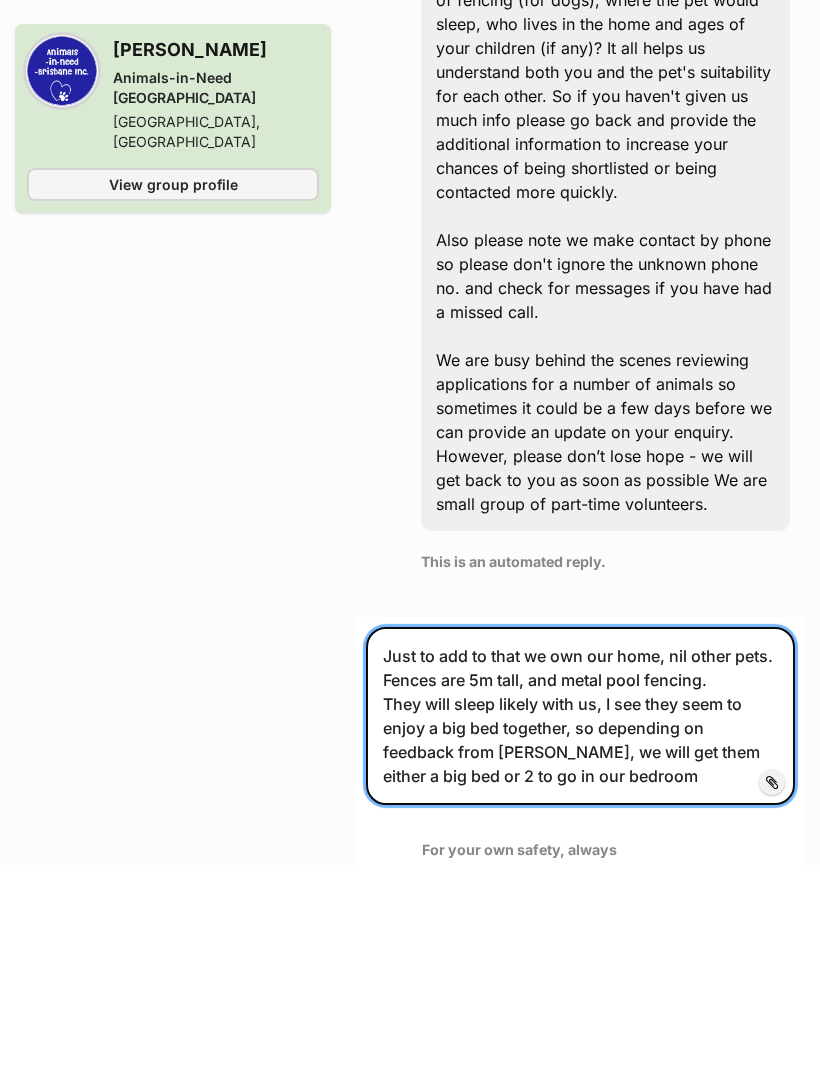 click on "Just to add to that we own our home, nil other pets.
Fences are 5m tall, and metal pool fencing.
They will sleep likely with us, I see they seem to enjoy a big bed together, so depending on feedback from foster, we will get them either a big bed or 2 to go in our bedroom" at bounding box center (580, 918) 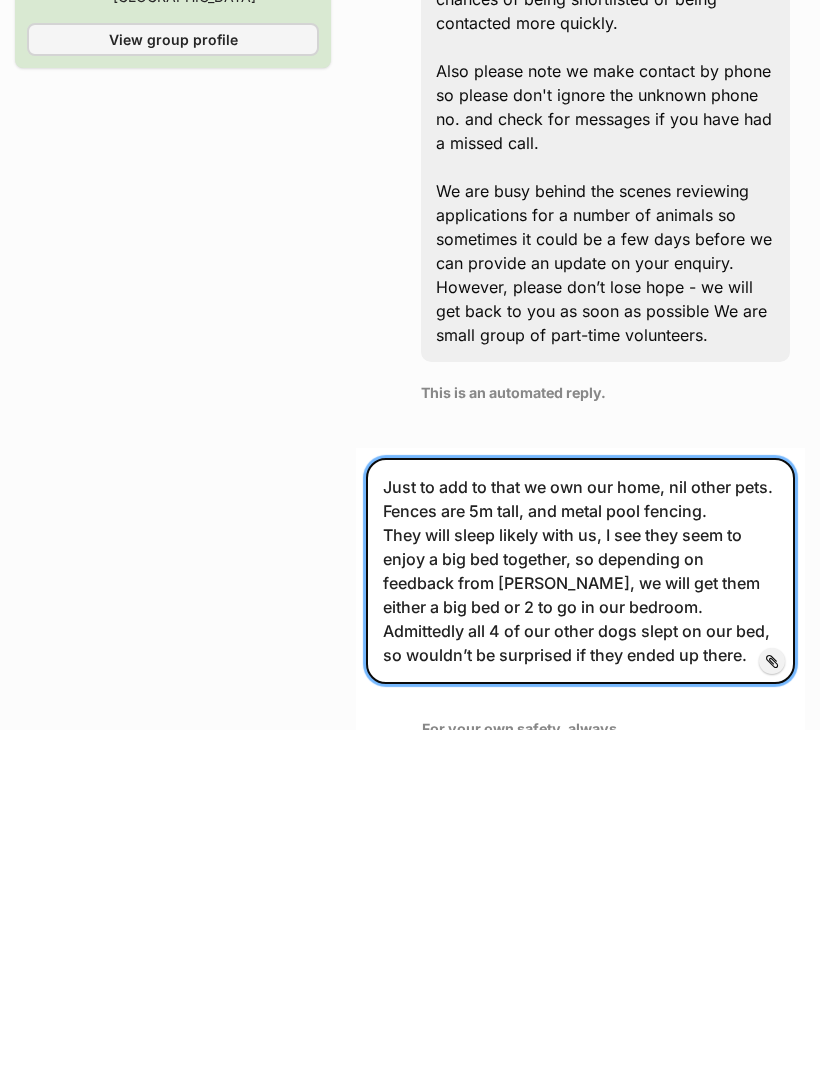 scroll, scrollTop: 1905, scrollLeft: 0, axis: vertical 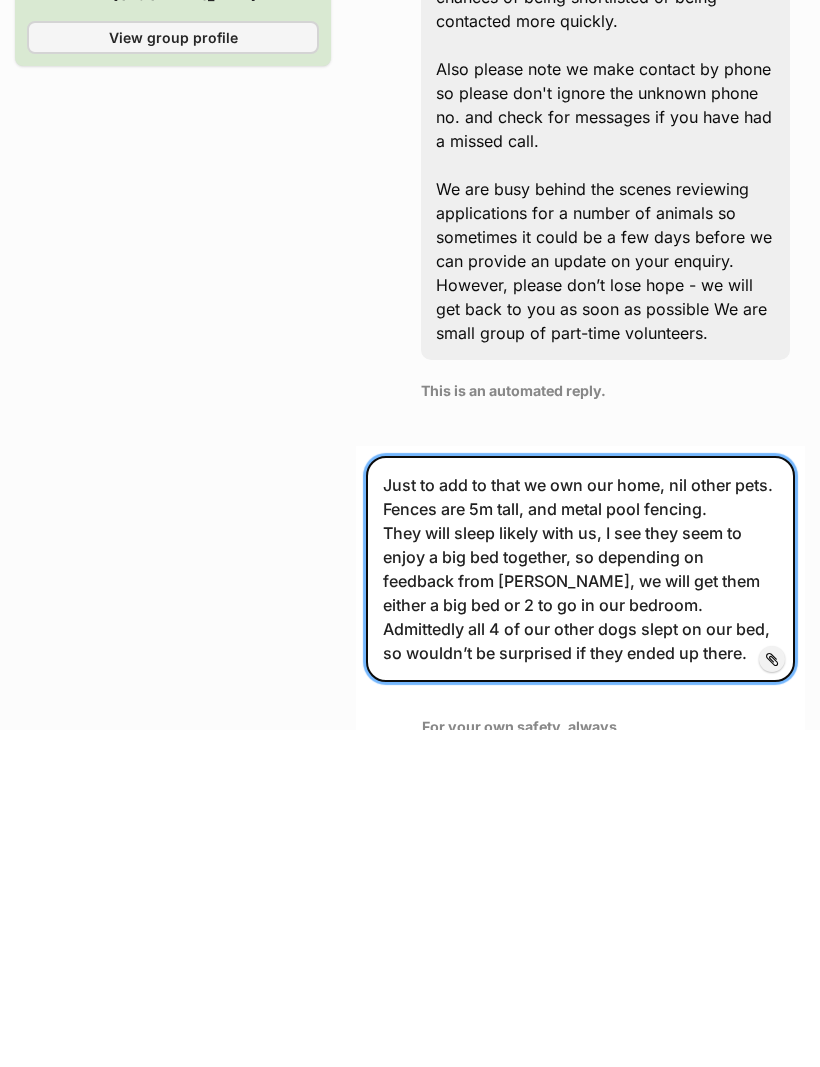click on "Just to add to that we own our home, nil other pets.
Fences are 5m tall, and metal pool fencing.
They will sleep likely with us, I see they seem to enjoy a big bed together, so depending on feedback from foster, we will get them either a big bed or 2 to go in our bedroom. Admittedly all 4 of our other dogs slept on our bed, so wouldn’t be surprised if they ended up there." at bounding box center [580, 906] 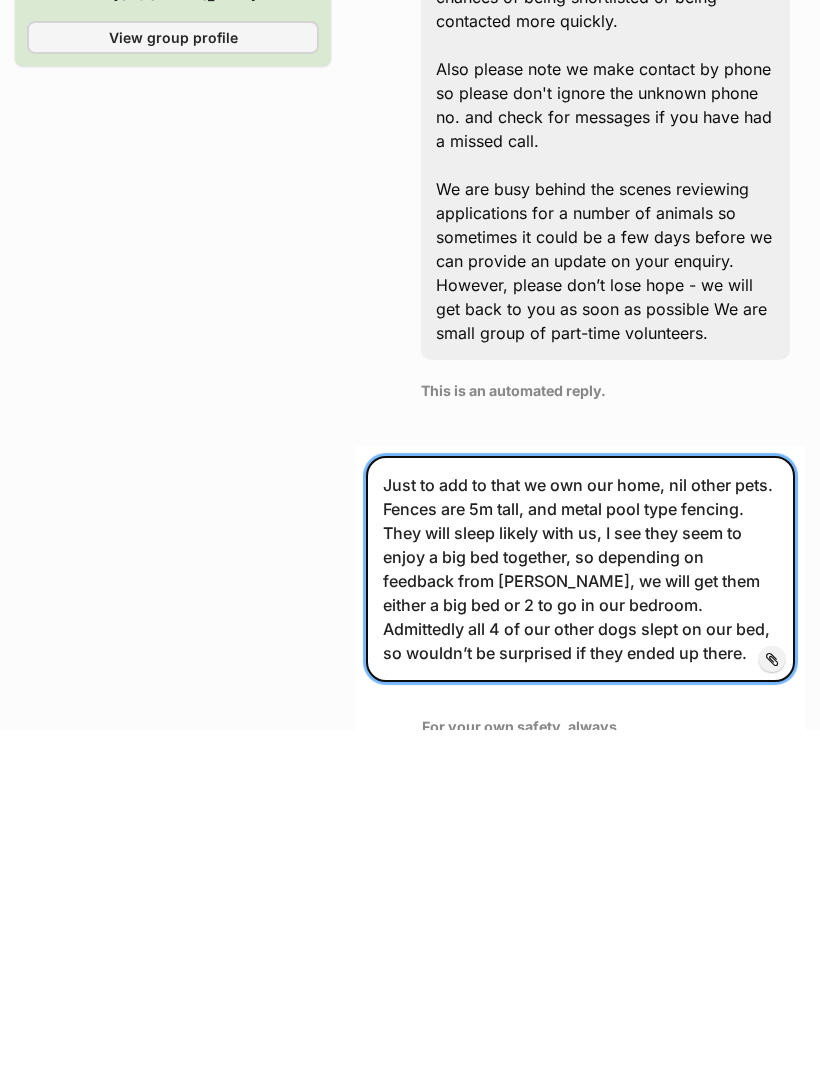 click on "Just to add to that we own our home, nil other pets.
Fences are 5m tall, and metal pool type fencing.
They will sleep likely with us, I see they seem to enjoy a big bed together, so depending on feedback from foster, we will get them either a big bed or 2 to go in our bedroom. Admittedly all 4 of our other dogs slept on our bed, so wouldn’t be surprised if they ended up there." at bounding box center [580, 906] 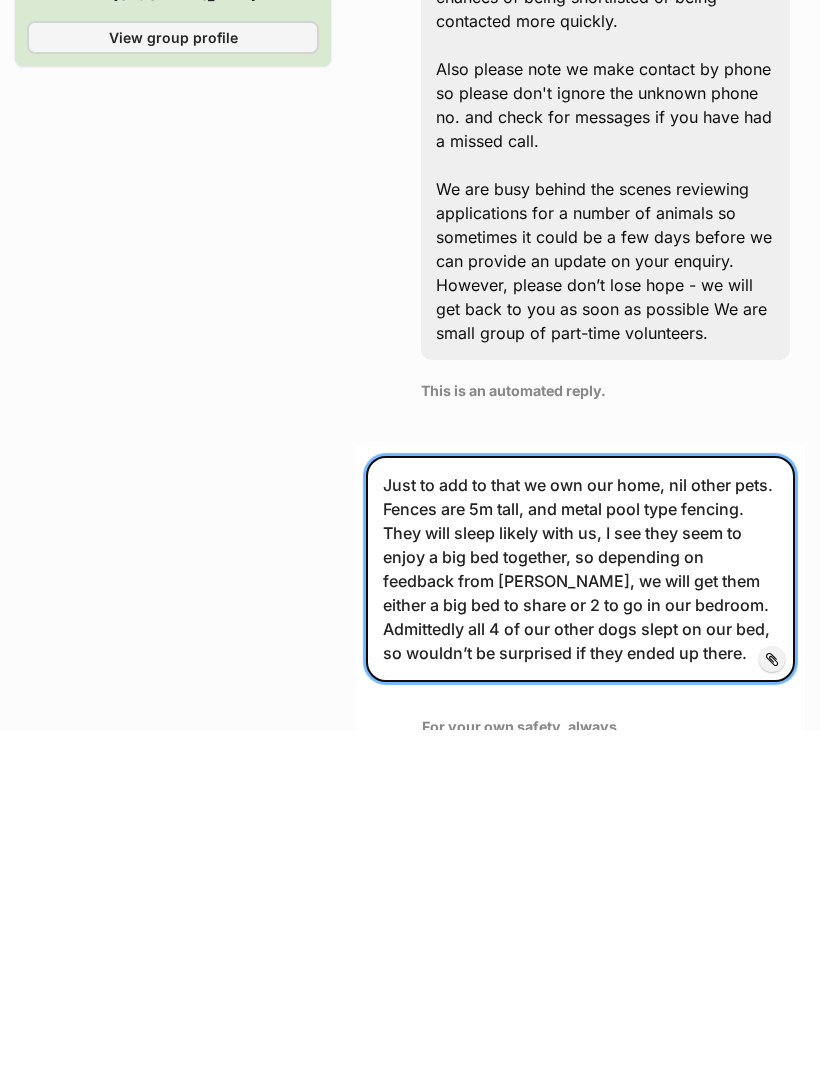 click on "Just to add to that we own our home, nil other pets.
Fences are 5m tall, and metal pool type fencing.
They will sleep likely with us, I see they seem to enjoy a big bed together, so depending on feedback from foster, we will get them either a big bed to share or 2 to go in our bedroom. Admittedly all 4 of our other dogs slept on our bed, so wouldn’t be surprised if they ended up there." at bounding box center (580, 906) 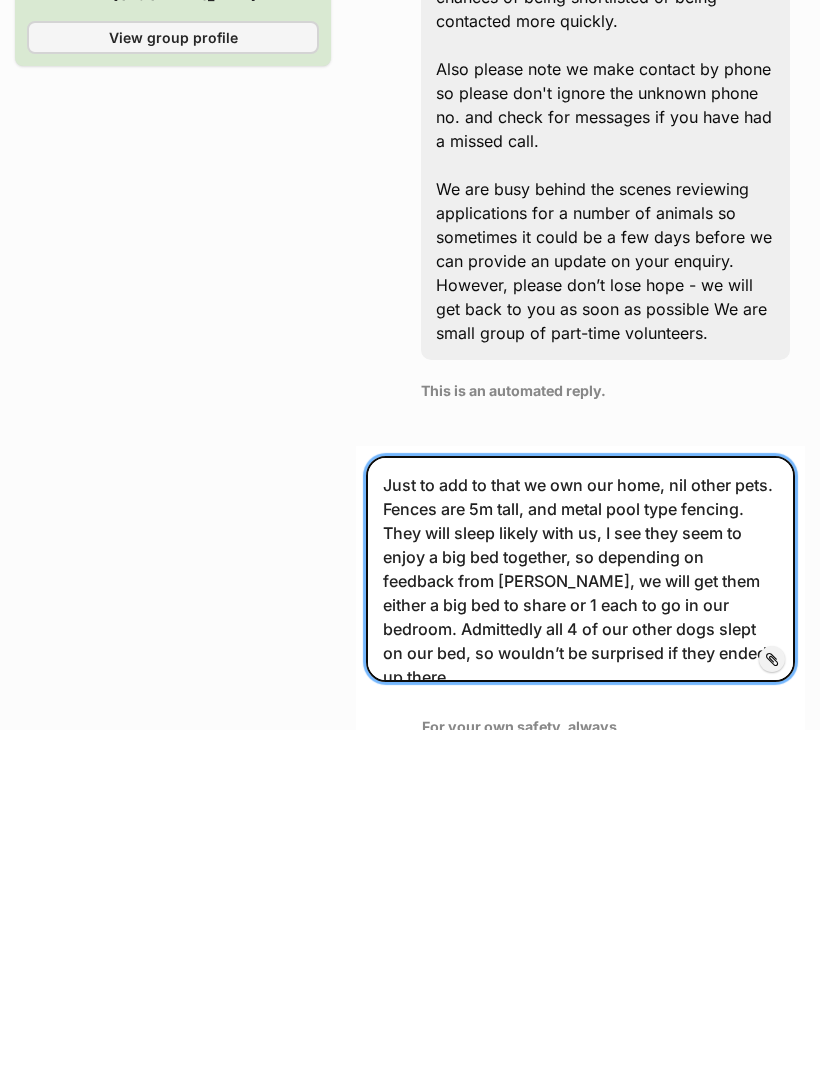 type on "Just to add to that we own our home, nil other pets.
Fences are 5m tall, and metal pool type fencing.
They will sleep likely with us, I see they seem to enjoy a big bed together, so depending on feedback from foster, we will get them either a big bed to share or 1 each to go in our bedroom. Admittedly all 4 of our other dogs slept on our bed, so wouldn’t be surprised if they ended up there." 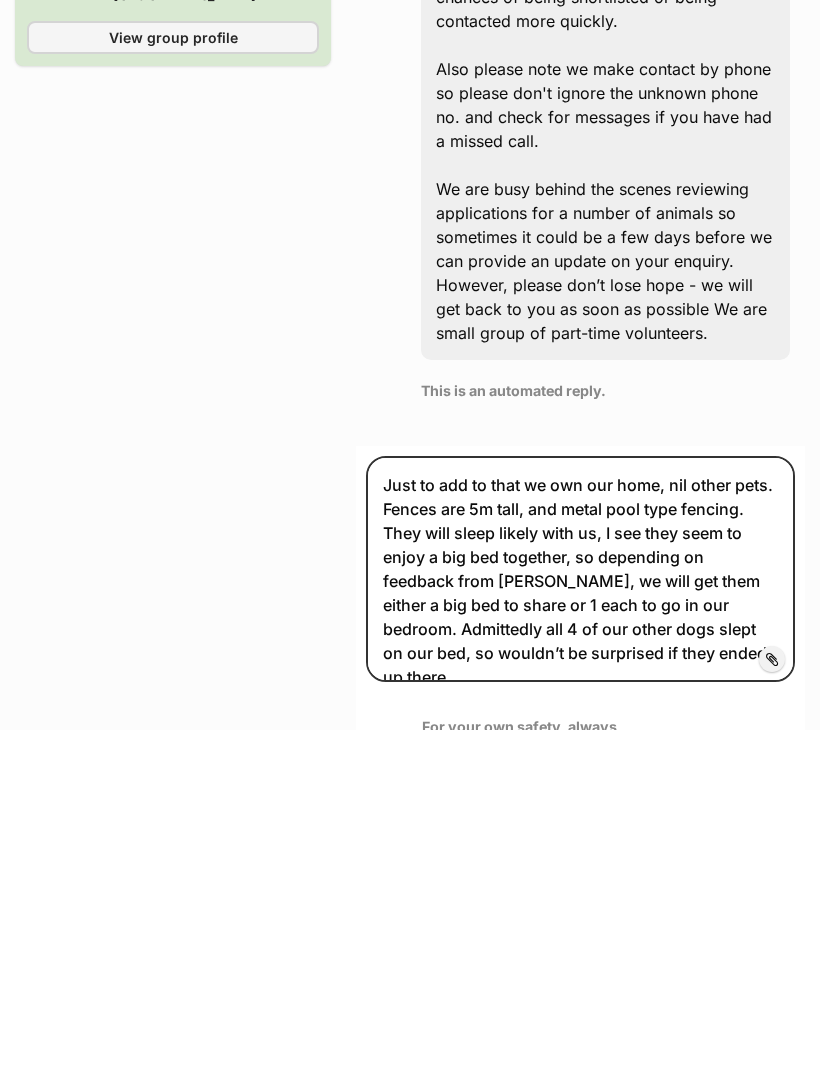click on "Submit" at bounding box center [750, 1117] 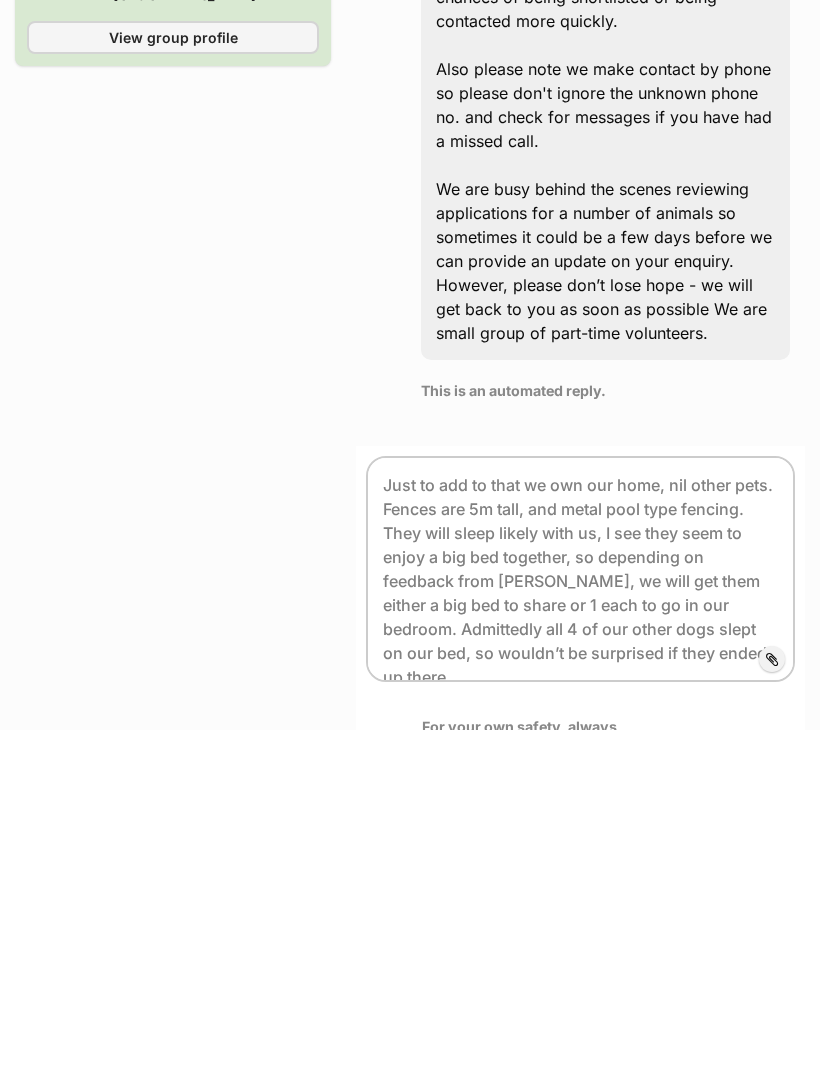 scroll, scrollTop: 2242, scrollLeft: 0, axis: vertical 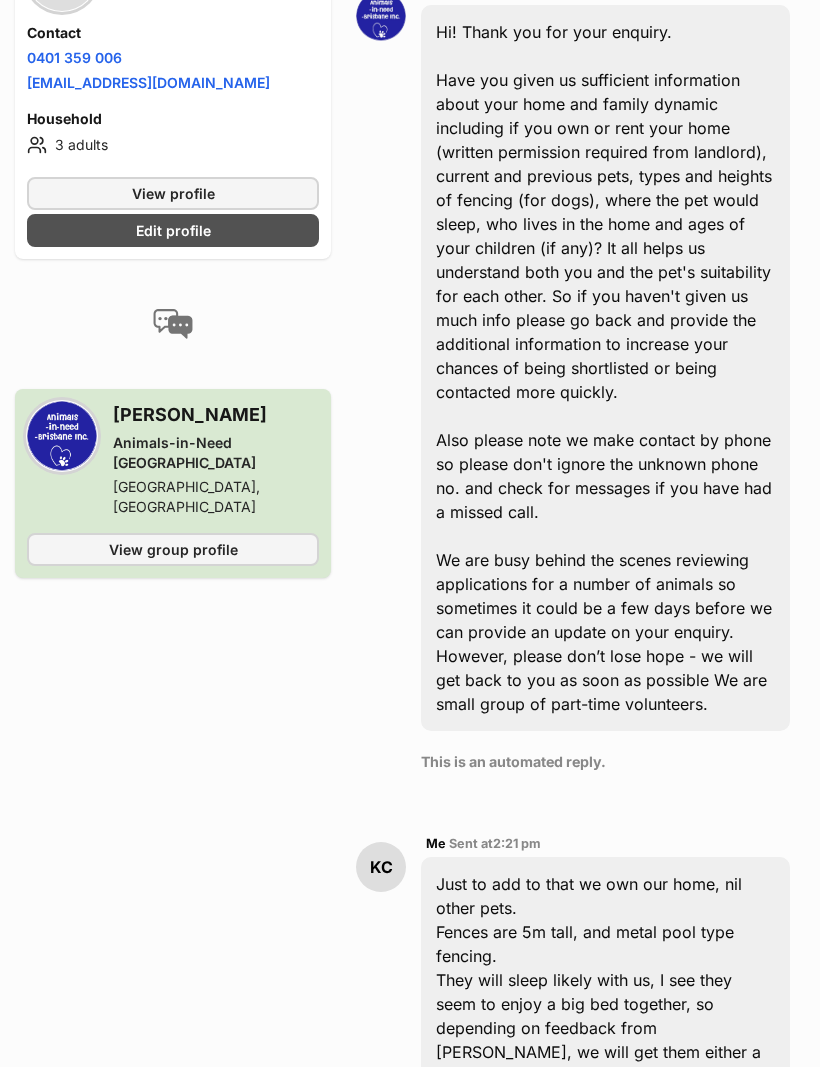 click on "View group profile" at bounding box center [173, 549] 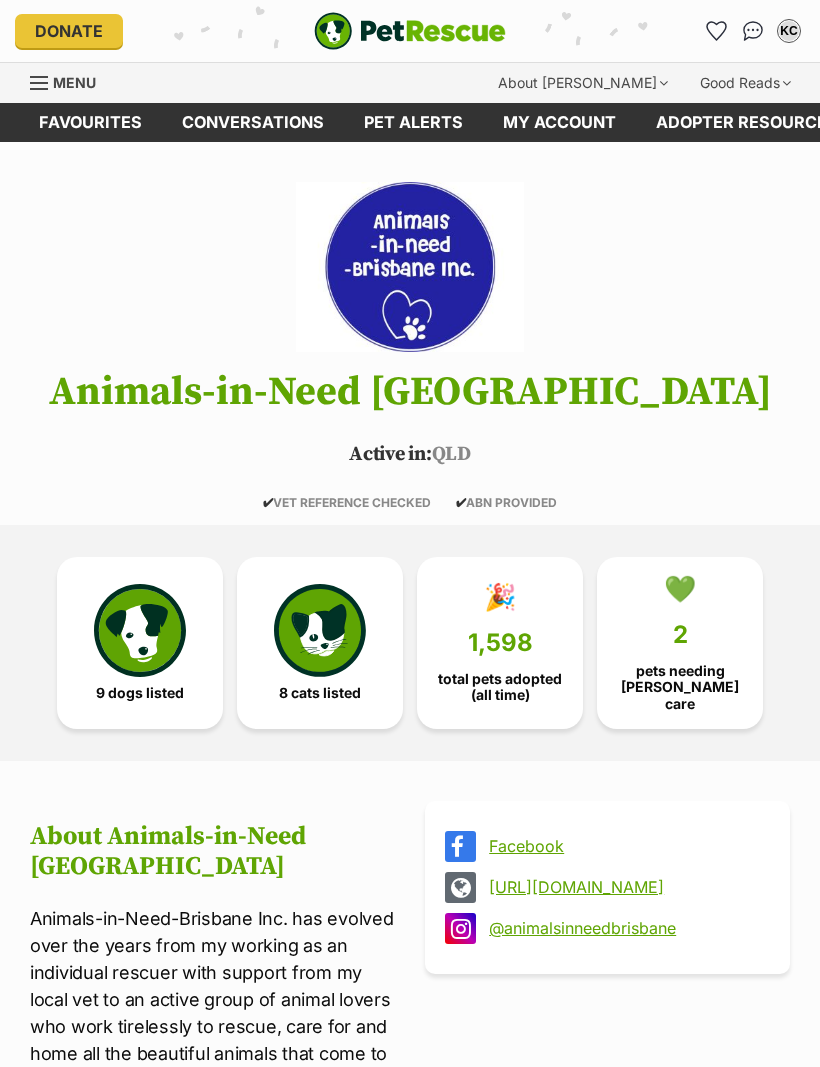scroll, scrollTop: 0, scrollLeft: 0, axis: both 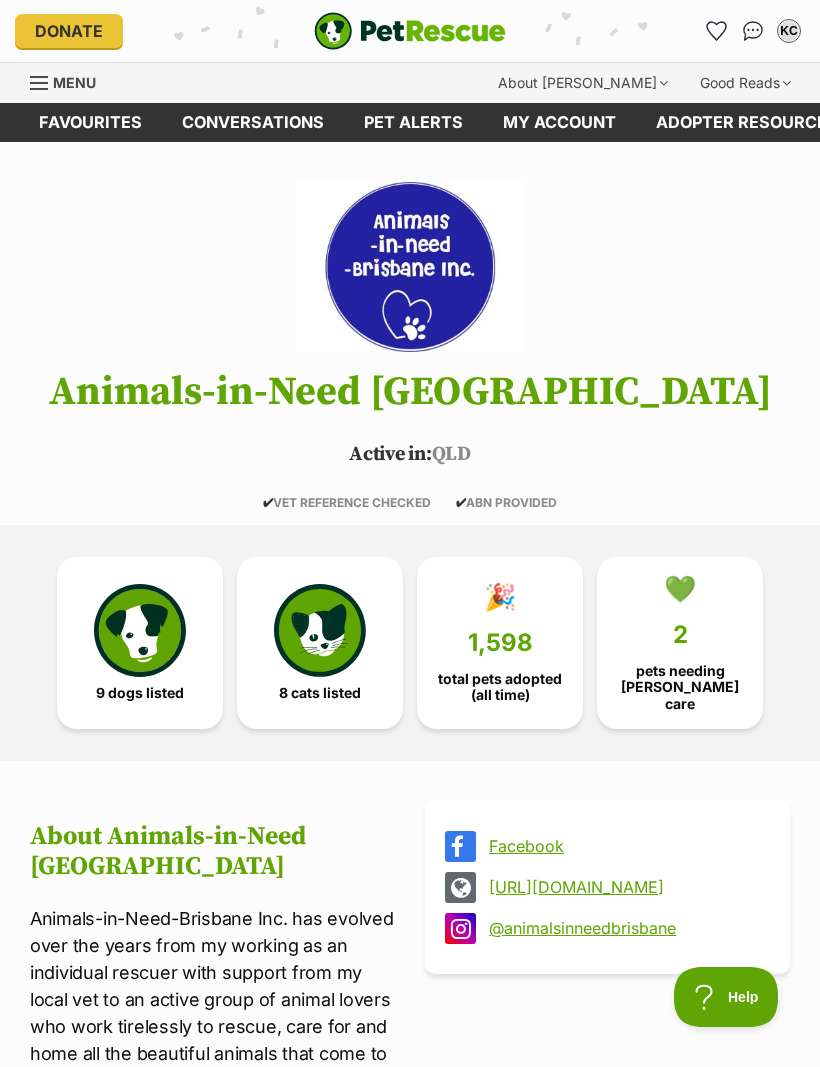 click on "pets needing [PERSON_NAME] care" at bounding box center (680, 687) 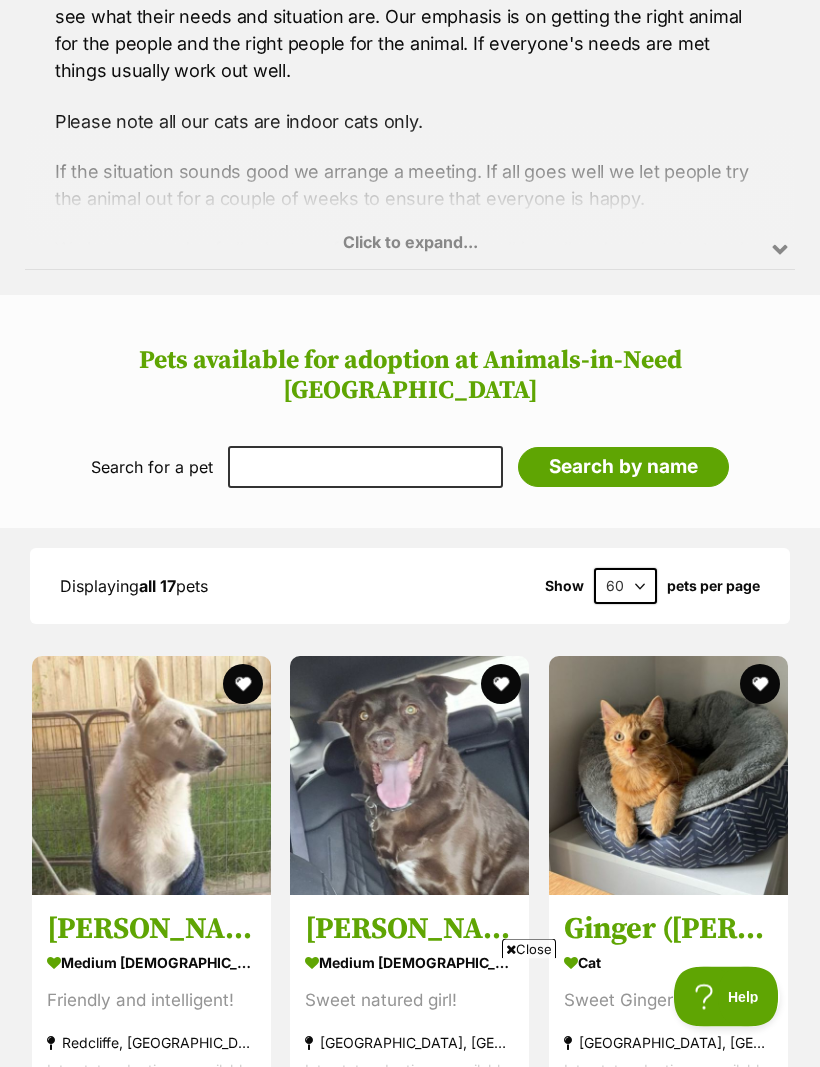 scroll, scrollTop: 1716, scrollLeft: 0, axis: vertical 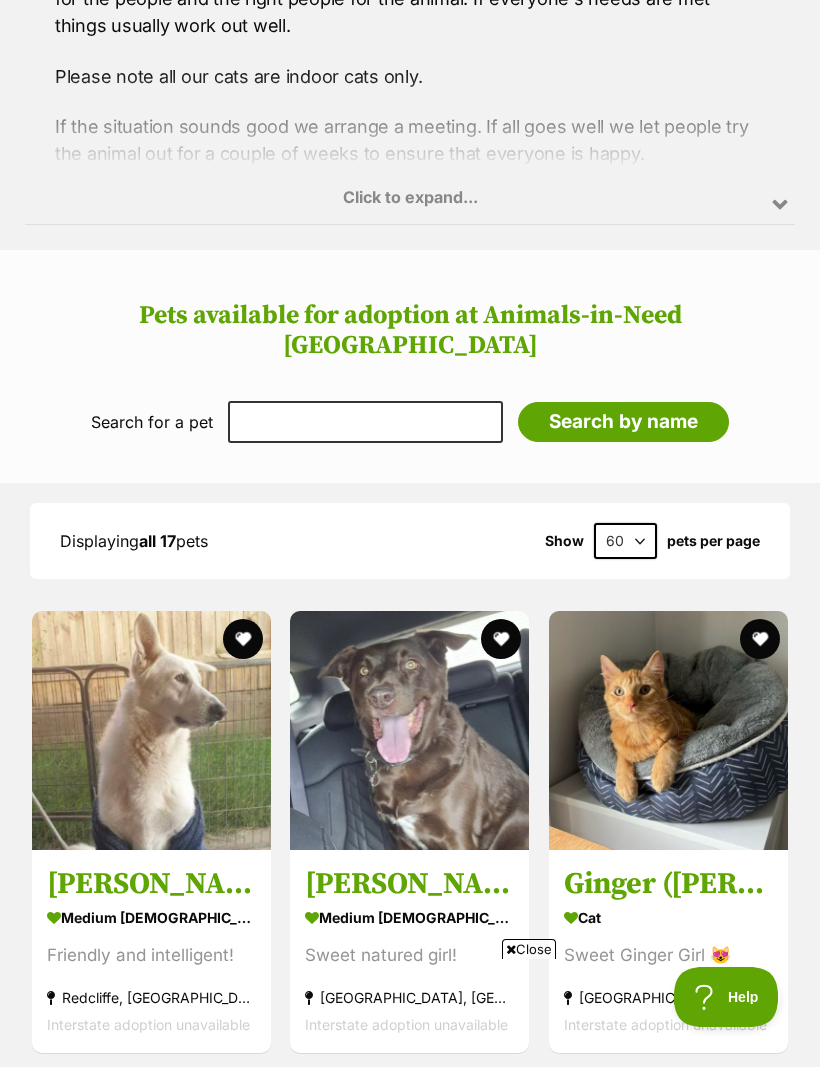 click on "[PERSON_NAME]" at bounding box center [151, 884] 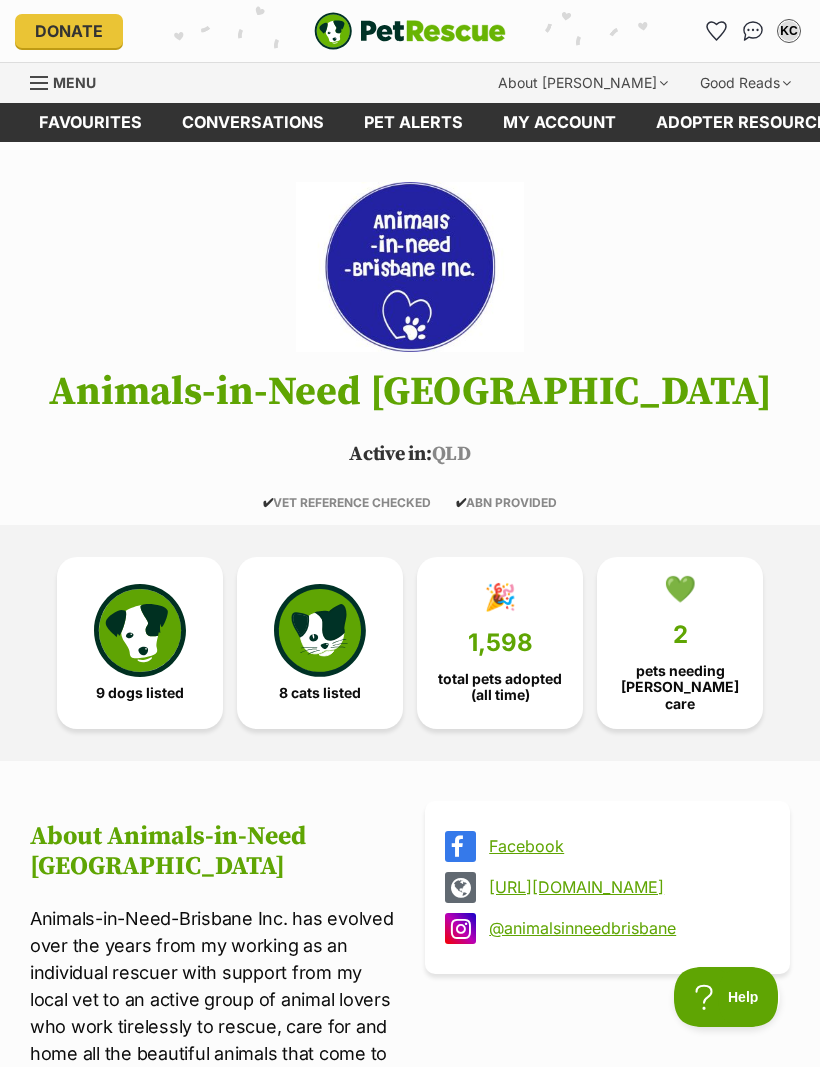 scroll, scrollTop: 0, scrollLeft: 0, axis: both 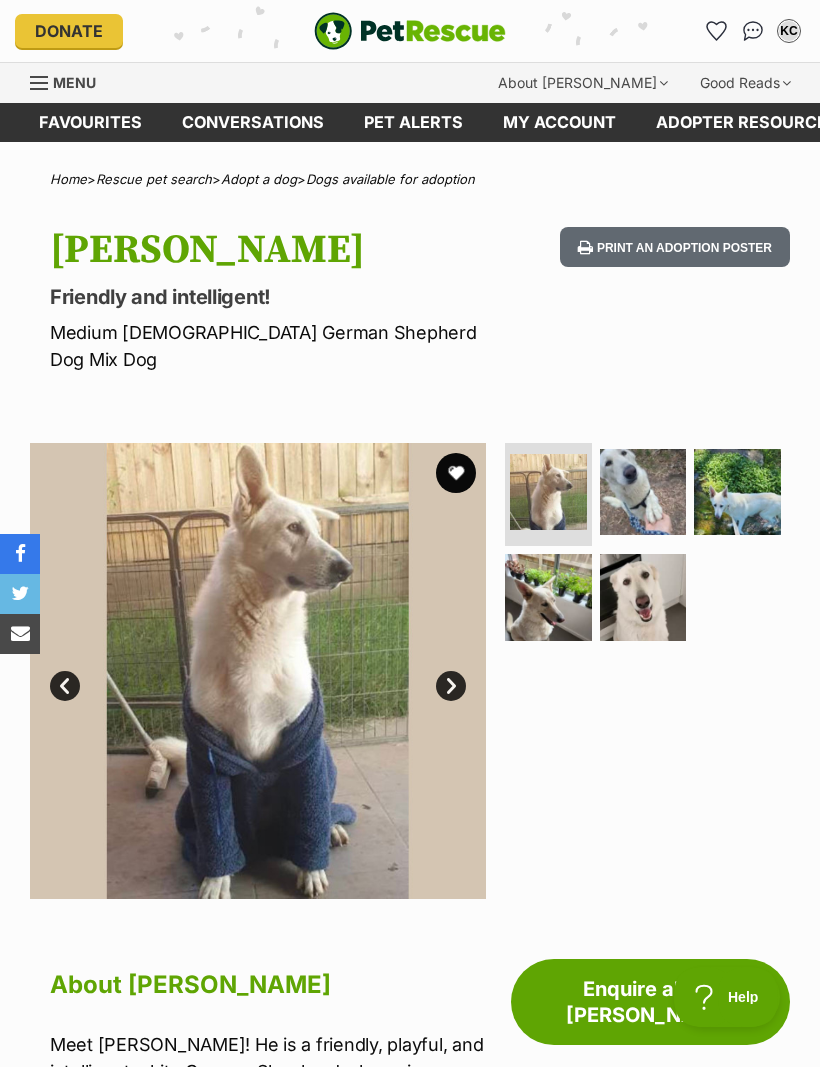 click at bounding box center (643, 492) 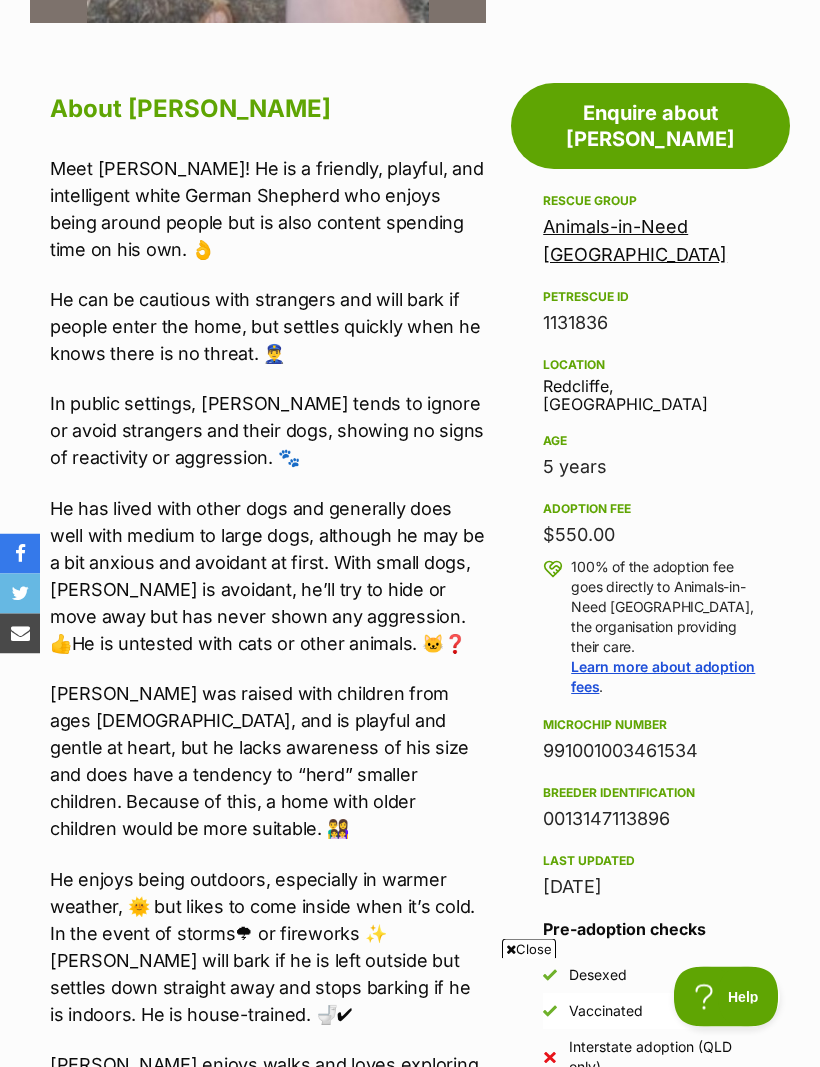 scroll, scrollTop: 0, scrollLeft: 0, axis: both 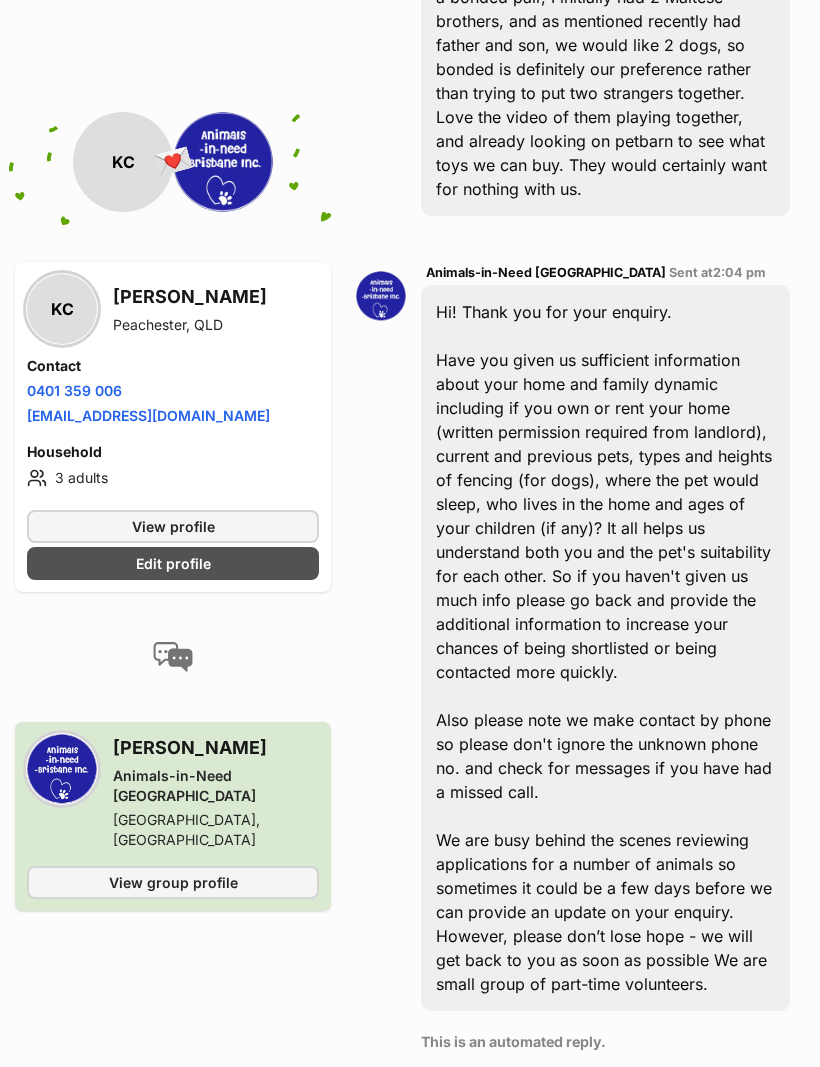 click on "View profile" at bounding box center (173, 527) 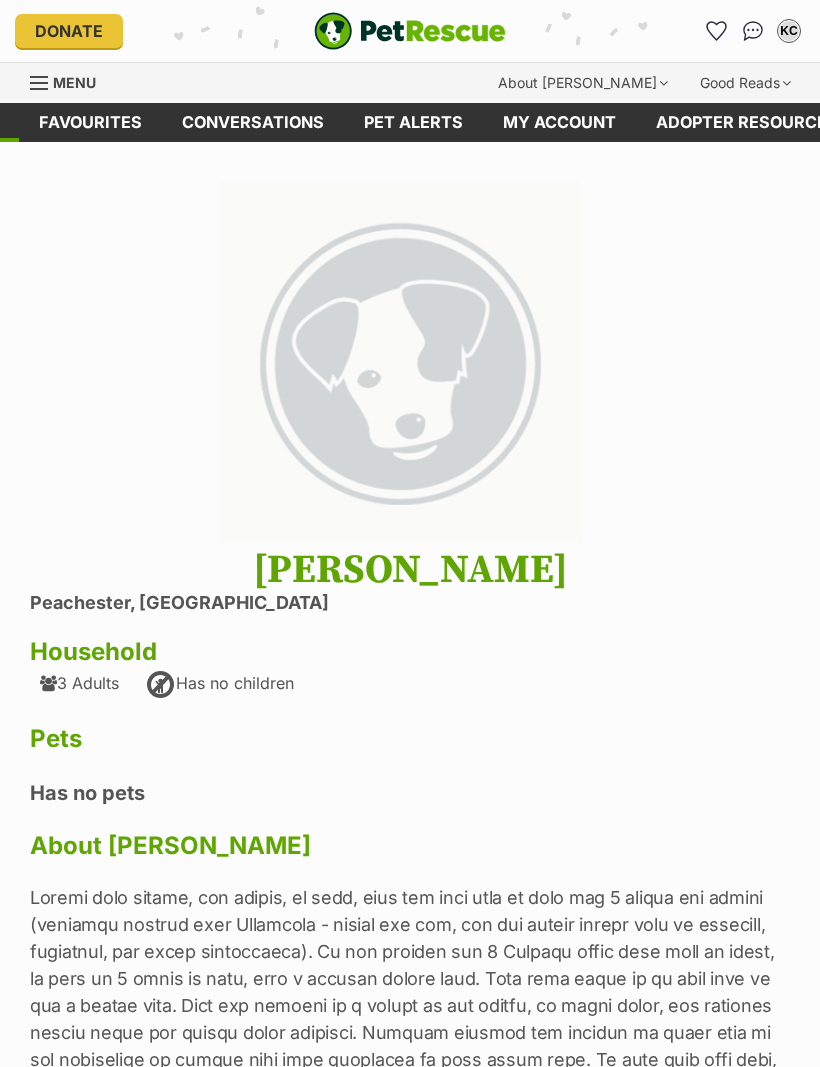 scroll, scrollTop: 0, scrollLeft: 0, axis: both 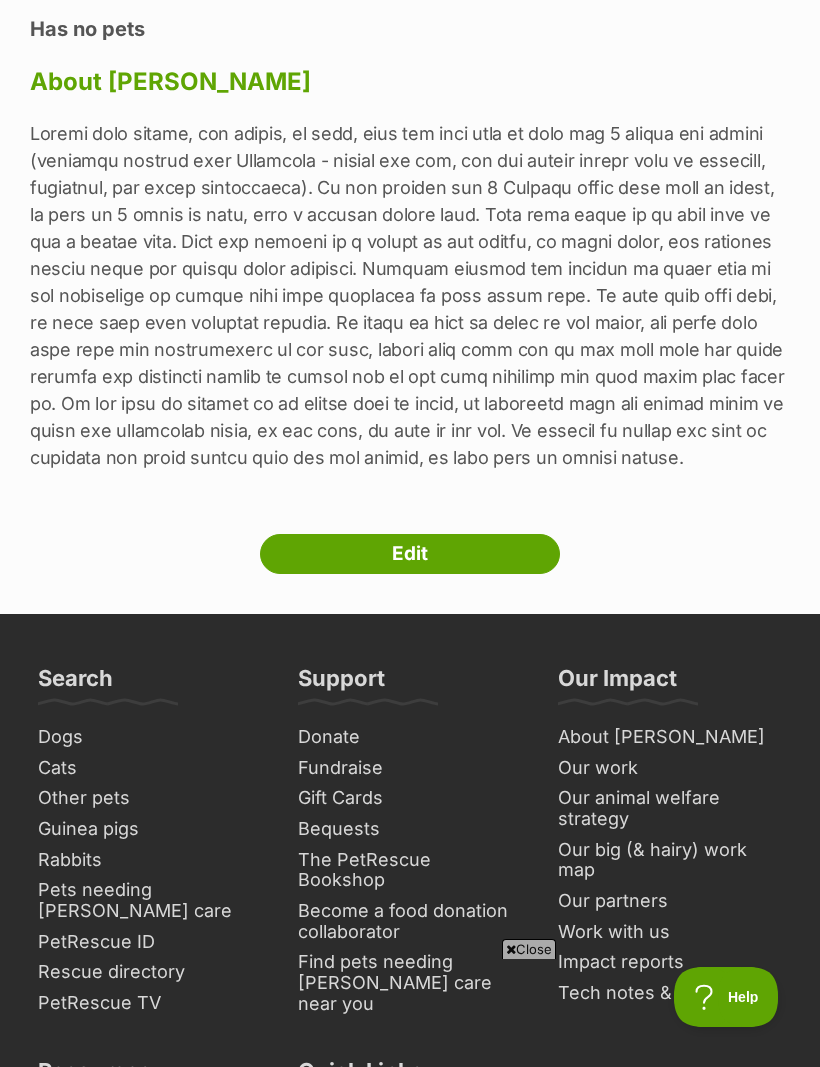 click on "Edit" at bounding box center [410, 554] 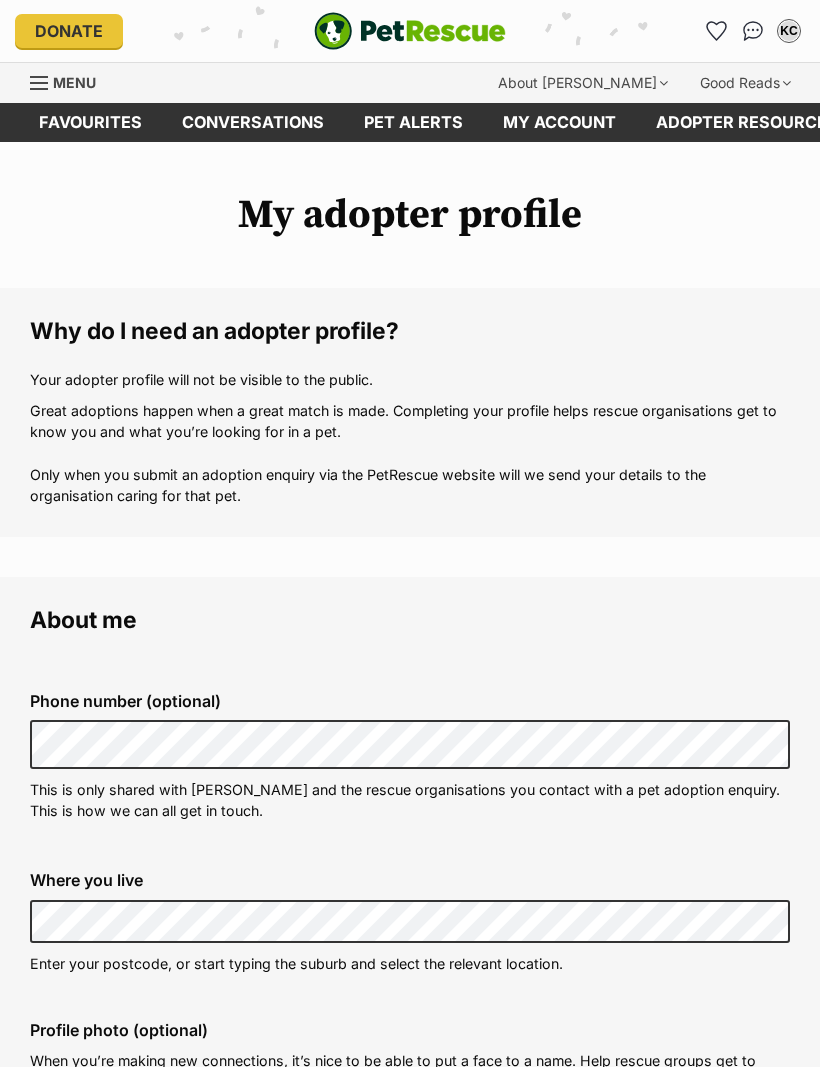 scroll, scrollTop: 0, scrollLeft: 0, axis: both 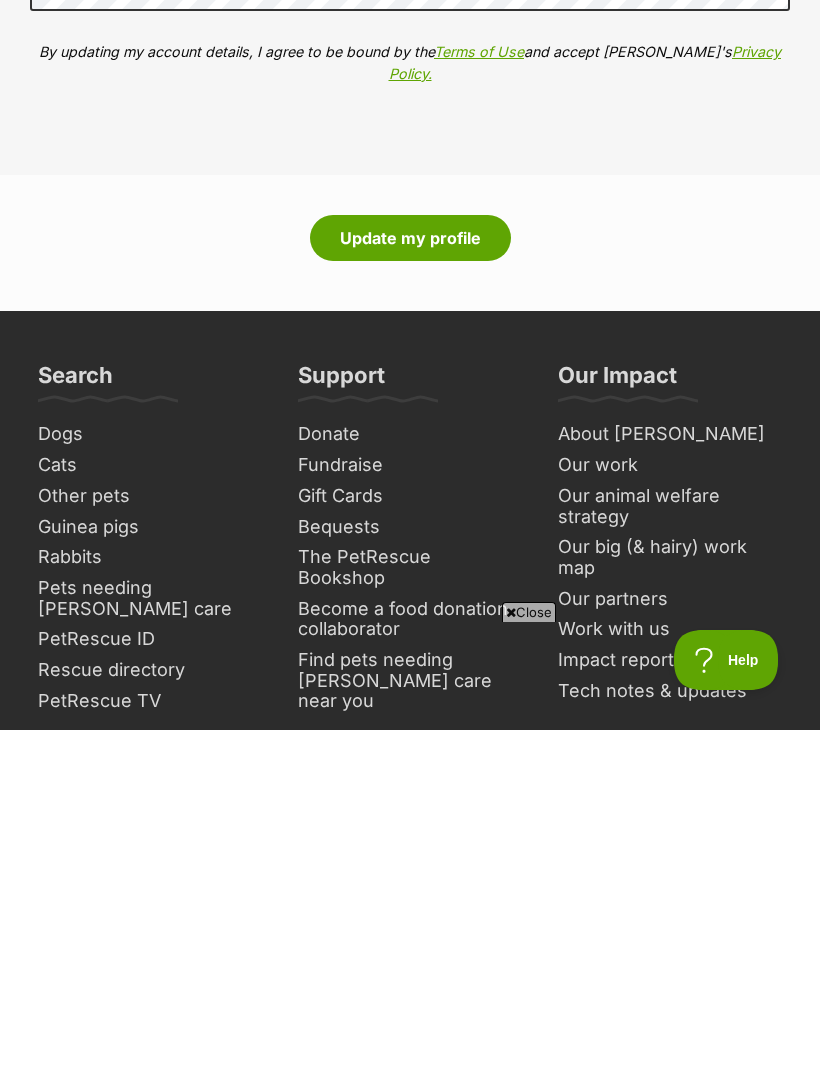 click on "Update my profile" at bounding box center (410, 575) 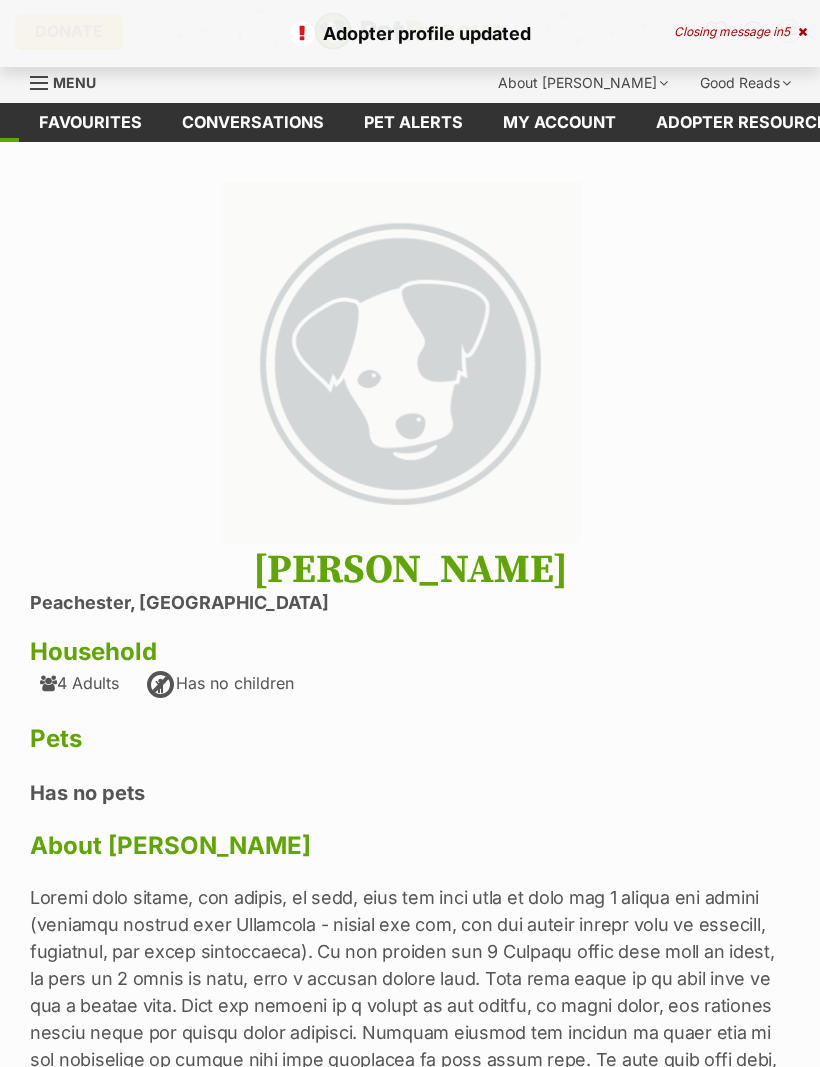 scroll, scrollTop: 0, scrollLeft: 0, axis: both 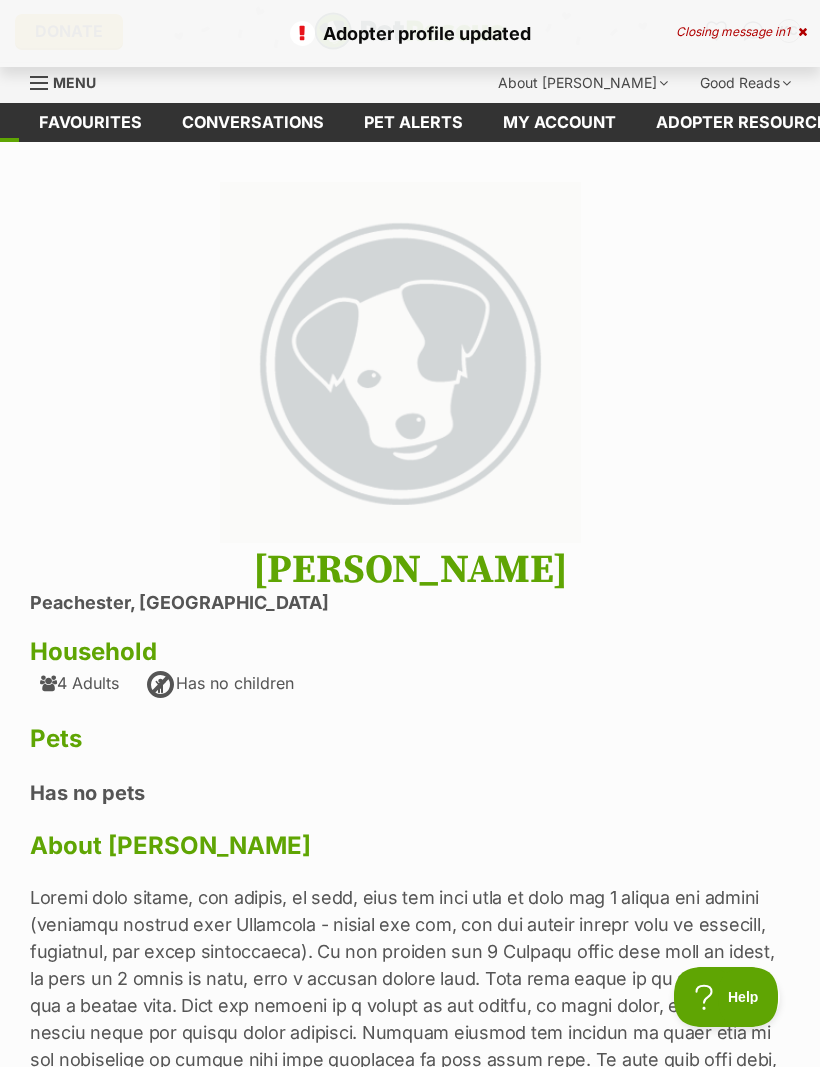 click on "Pet alerts" at bounding box center [413, 122] 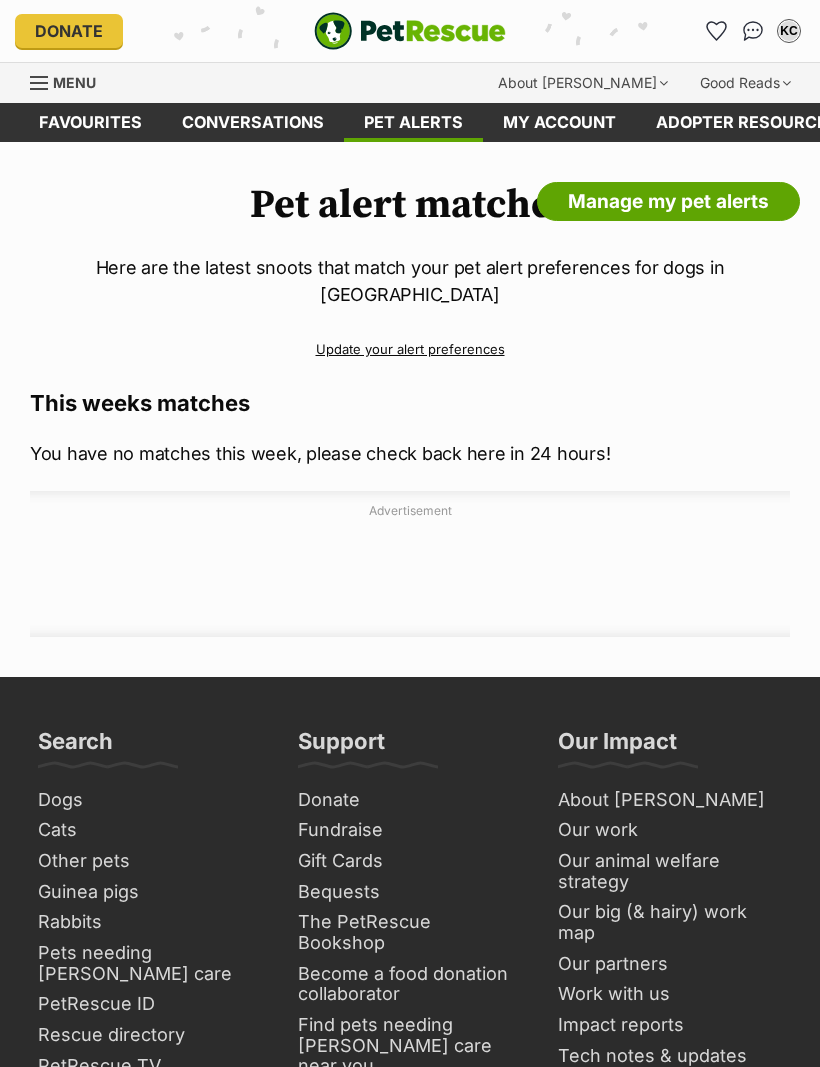 scroll, scrollTop: 0, scrollLeft: 0, axis: both 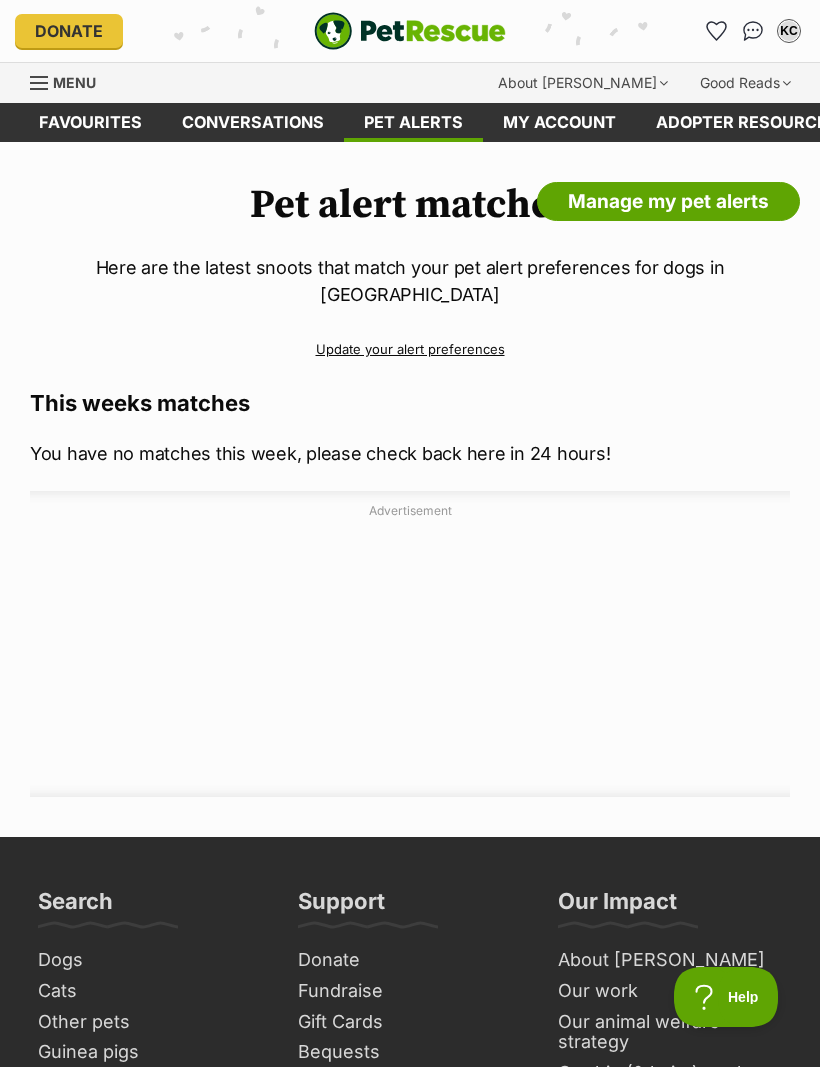 click on "Favourites" at bounding box center [90, 122] 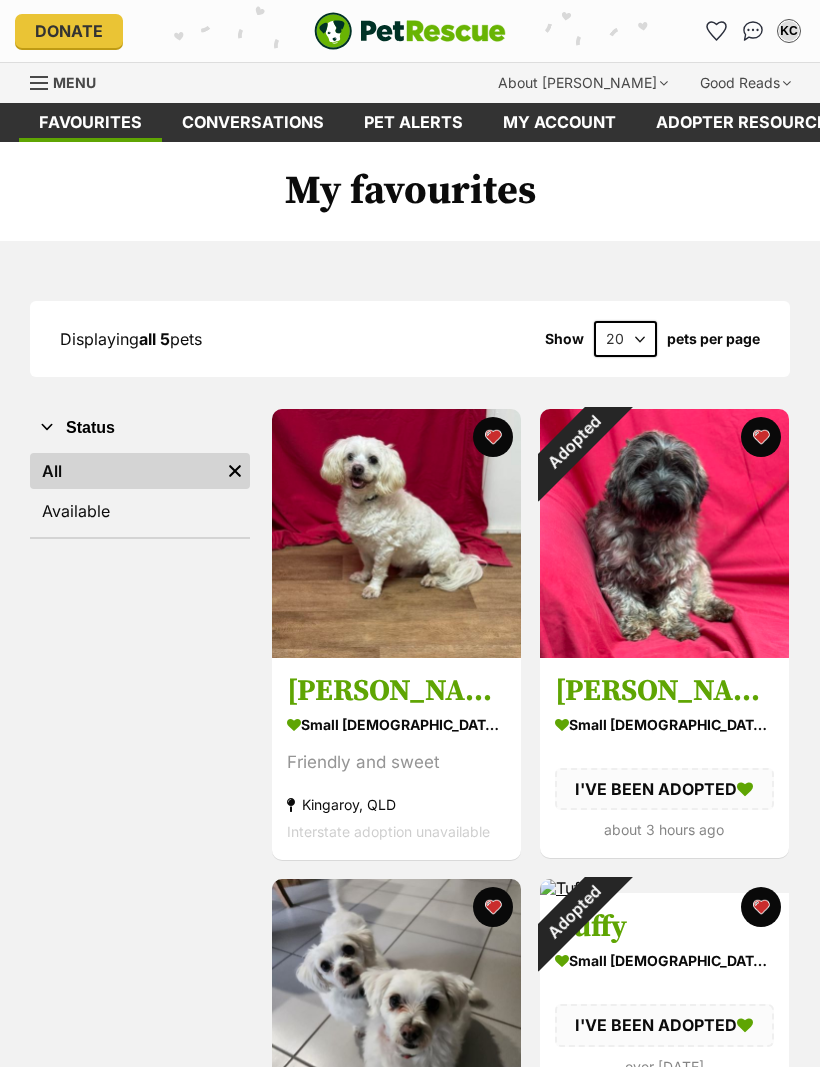 scroll, scrollTop: 0, scrollLeft: 0, axis: both 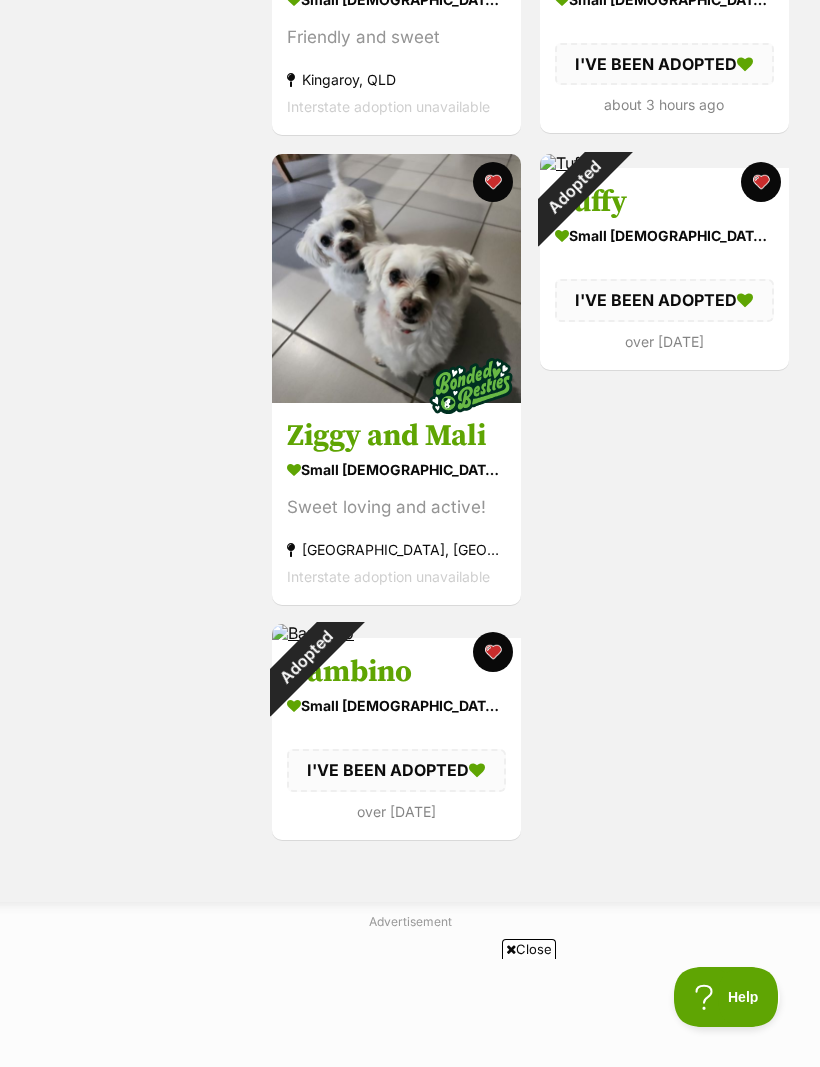 click on "Ziggy and Mali" at bounding box center (396, 436) 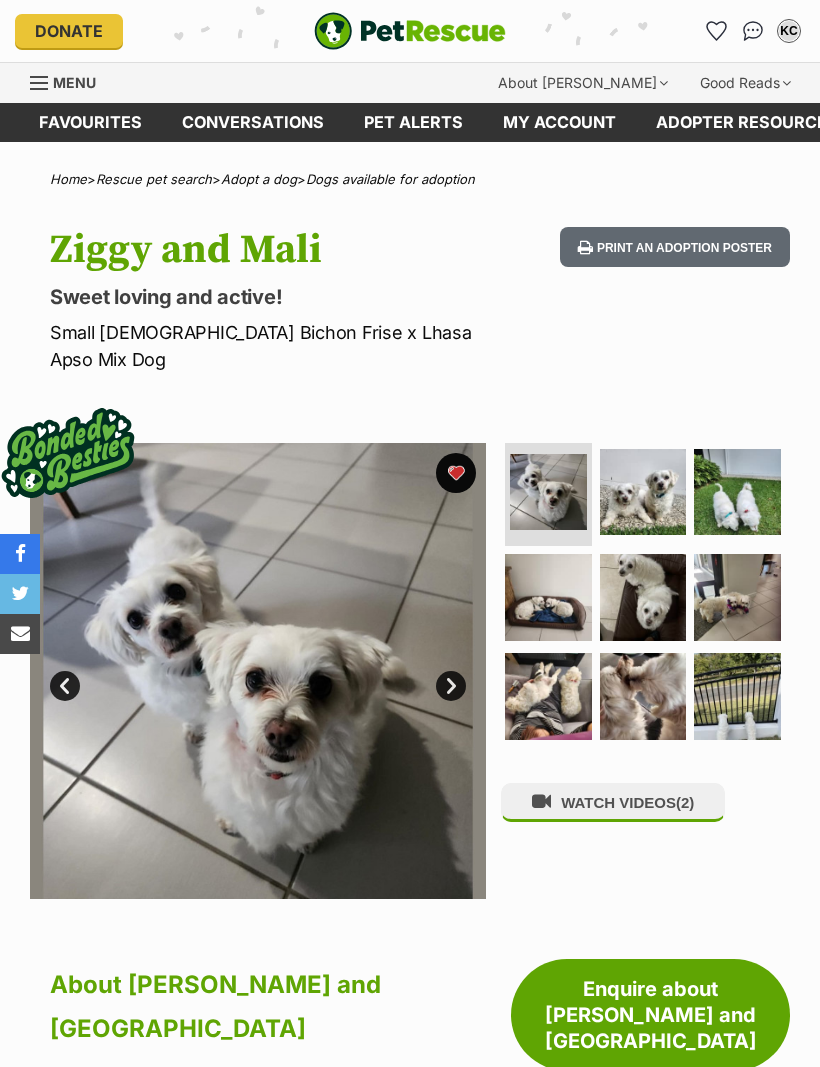 scroll, scrollTop: 0, scrollLeft: 0, axis: both 